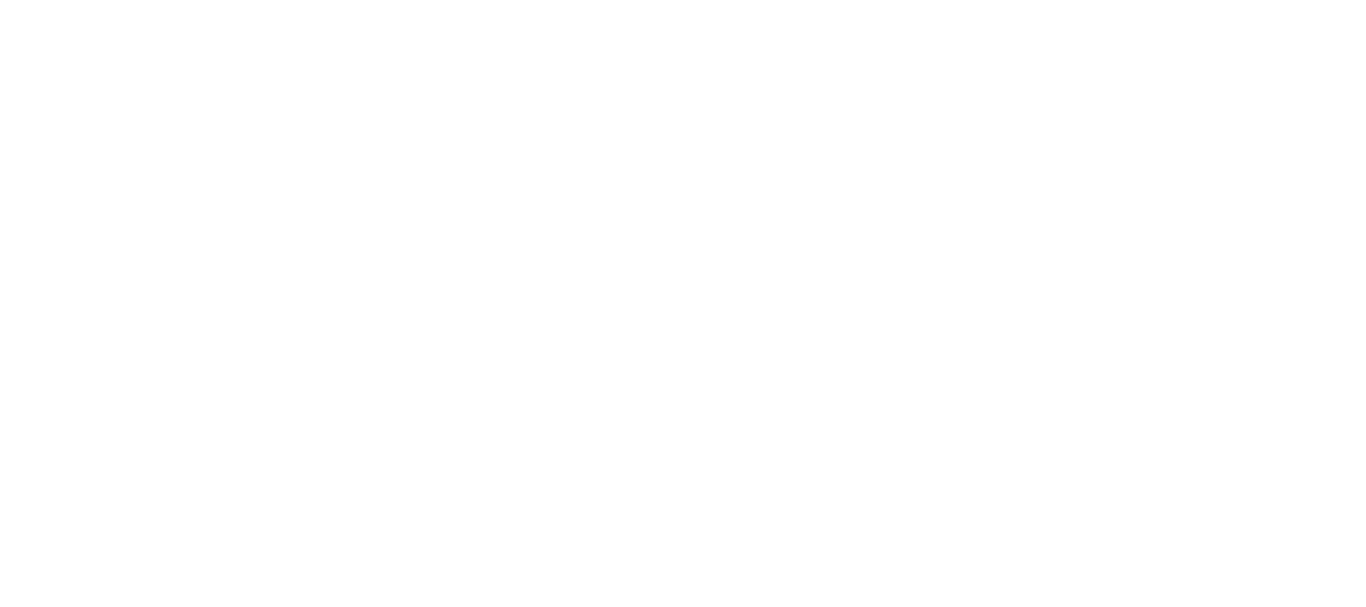 scroll, scrollTop: 0, scrollLeft: 0, axis: both 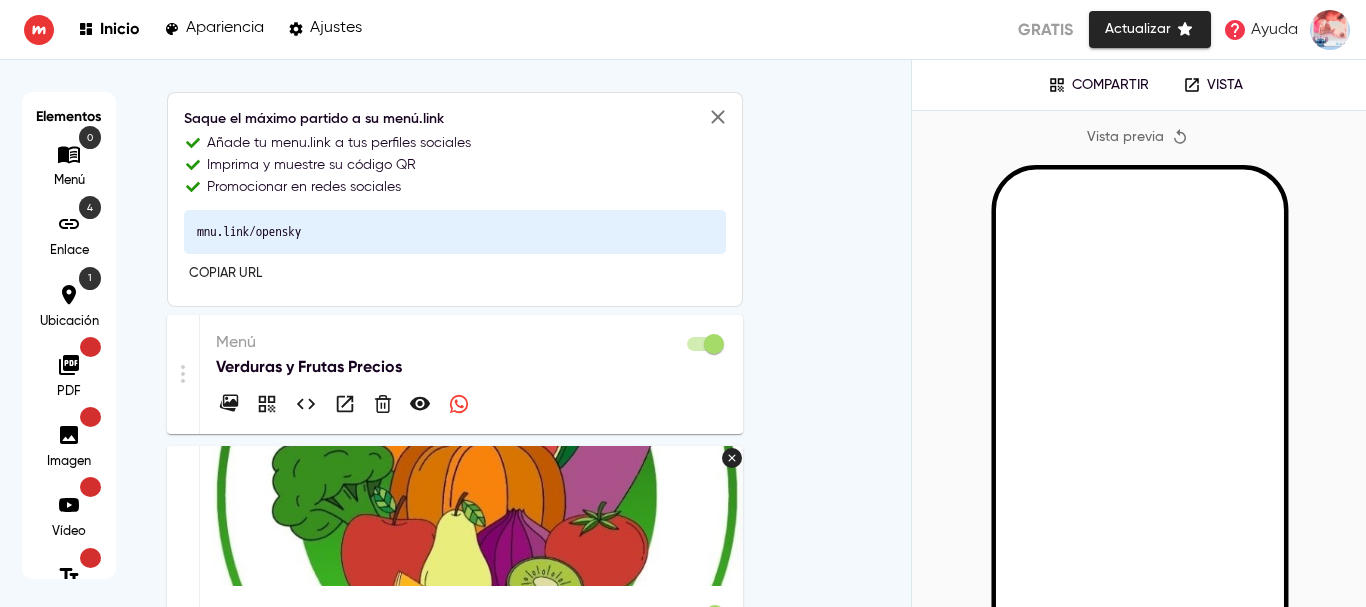 click on "Verduras y Frutas Precios" at bounding box center [471, 367] 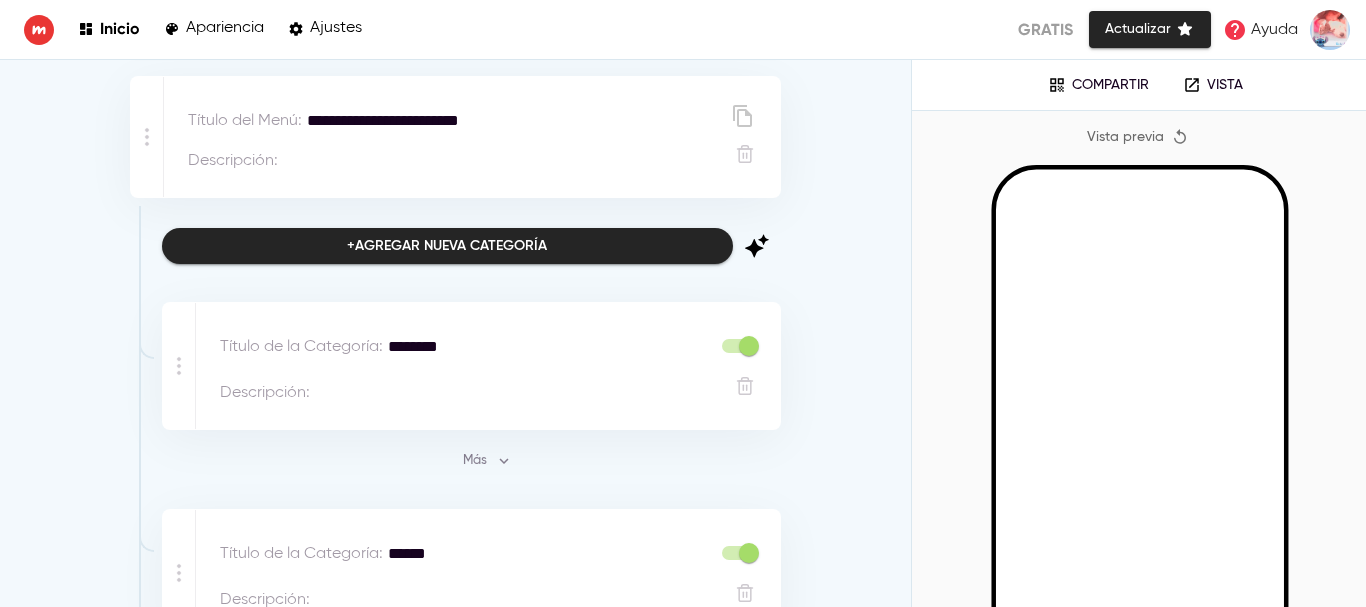 scroll, scrollTop: 108, scrollLeft: 0, axis: vertical 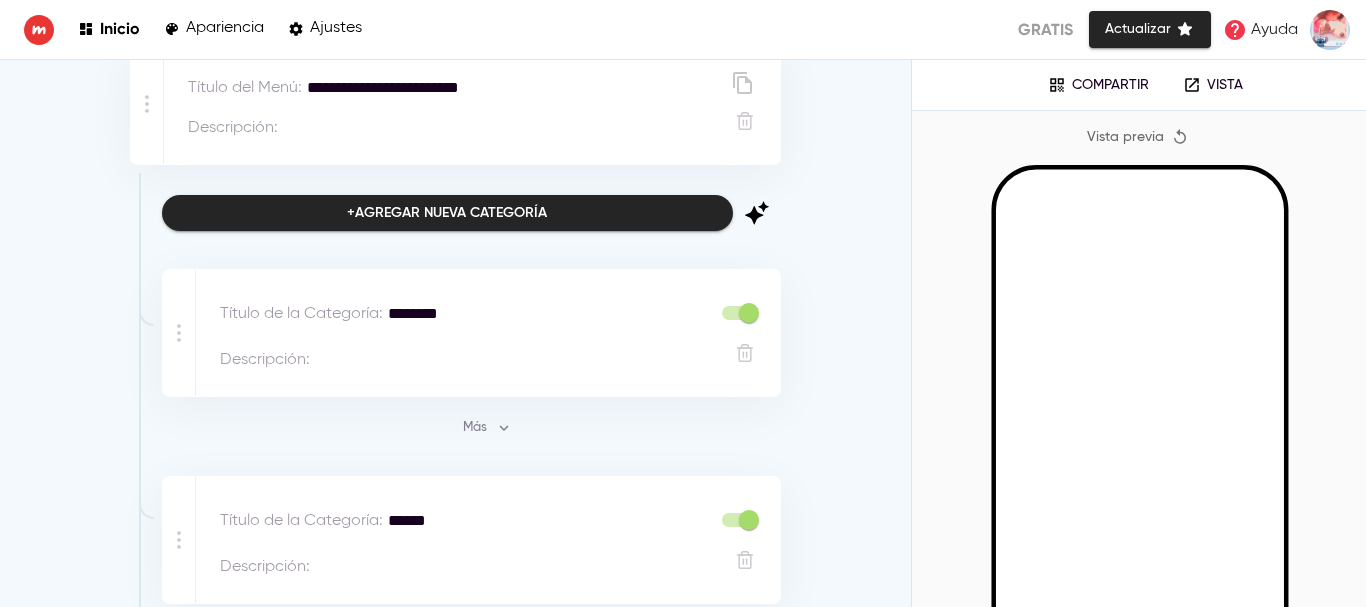 click on "**********" at bounding box center (455, 516) 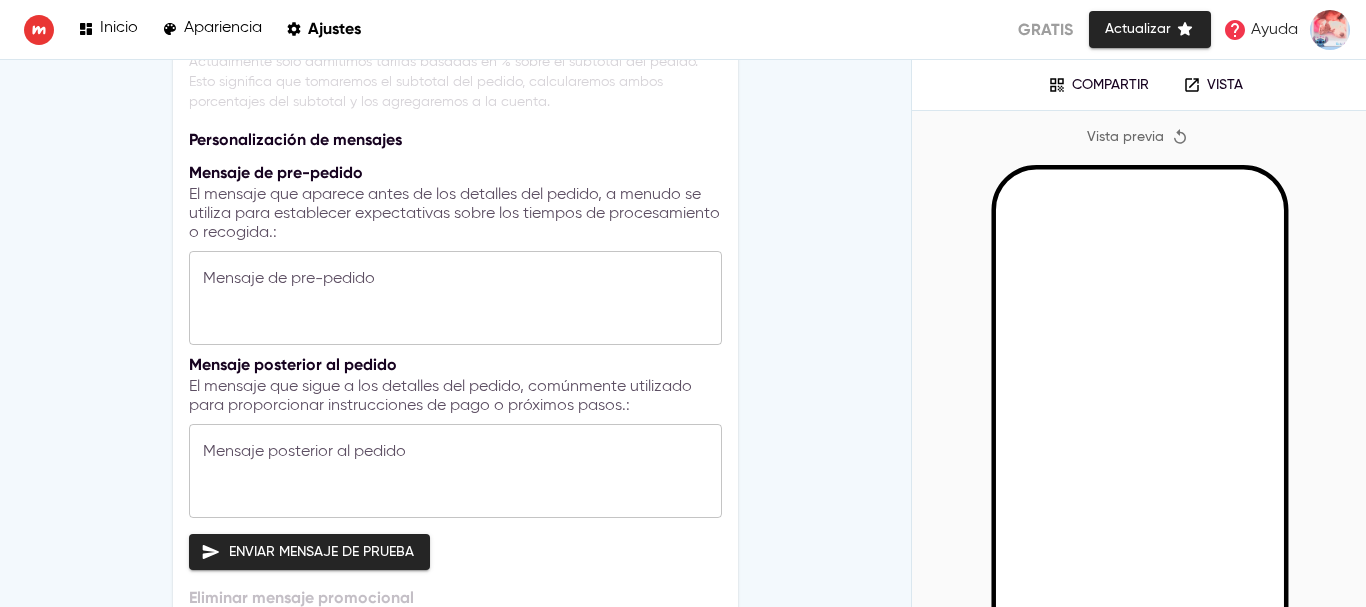 scroll, scrollTop: 2008, scrollLeft: 0, axis: vertical 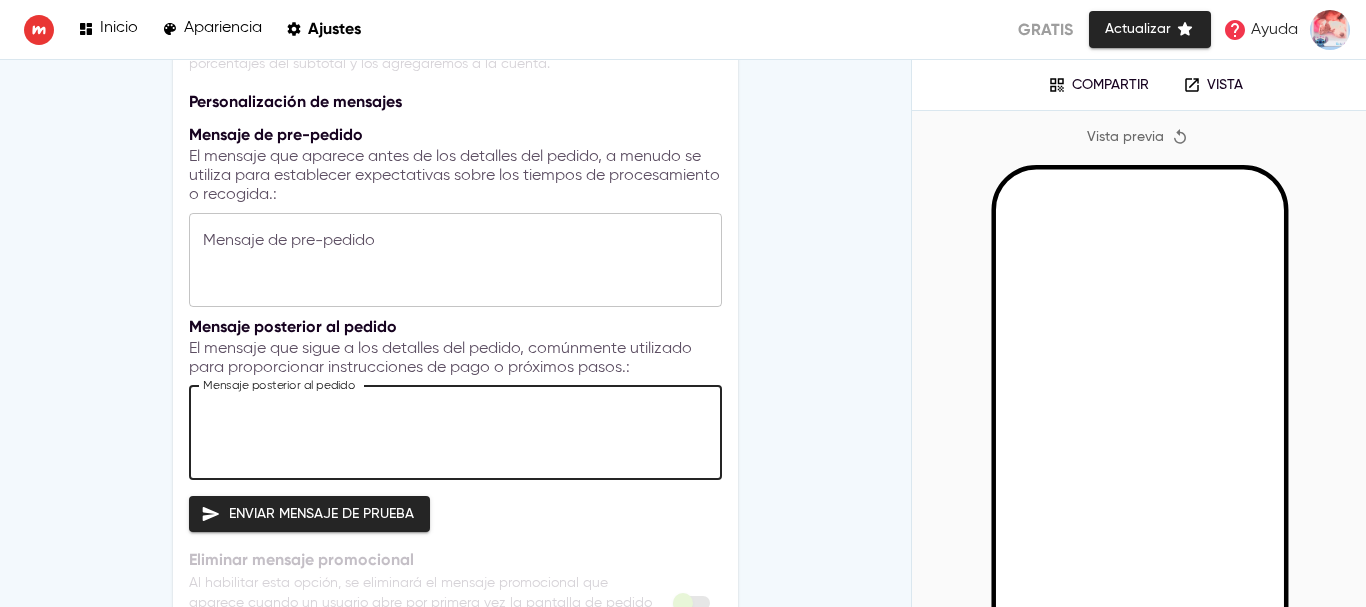 click at bounding box center [455, 432] 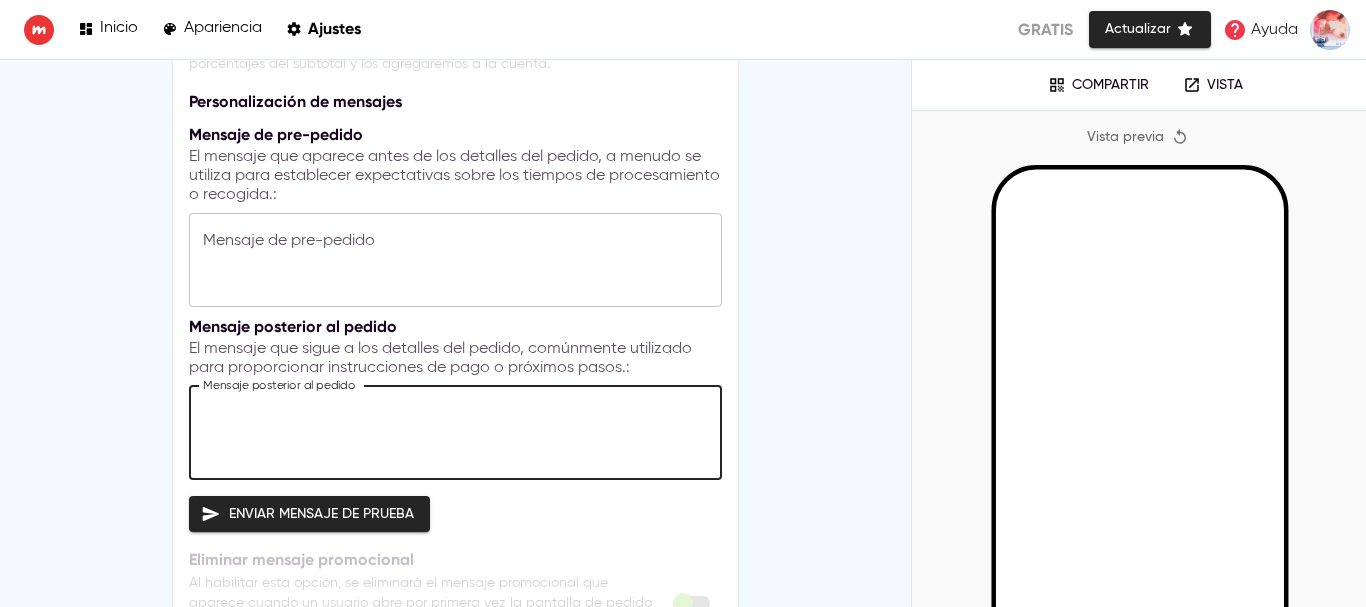 click on "**********" at bounding box center [683, 303] 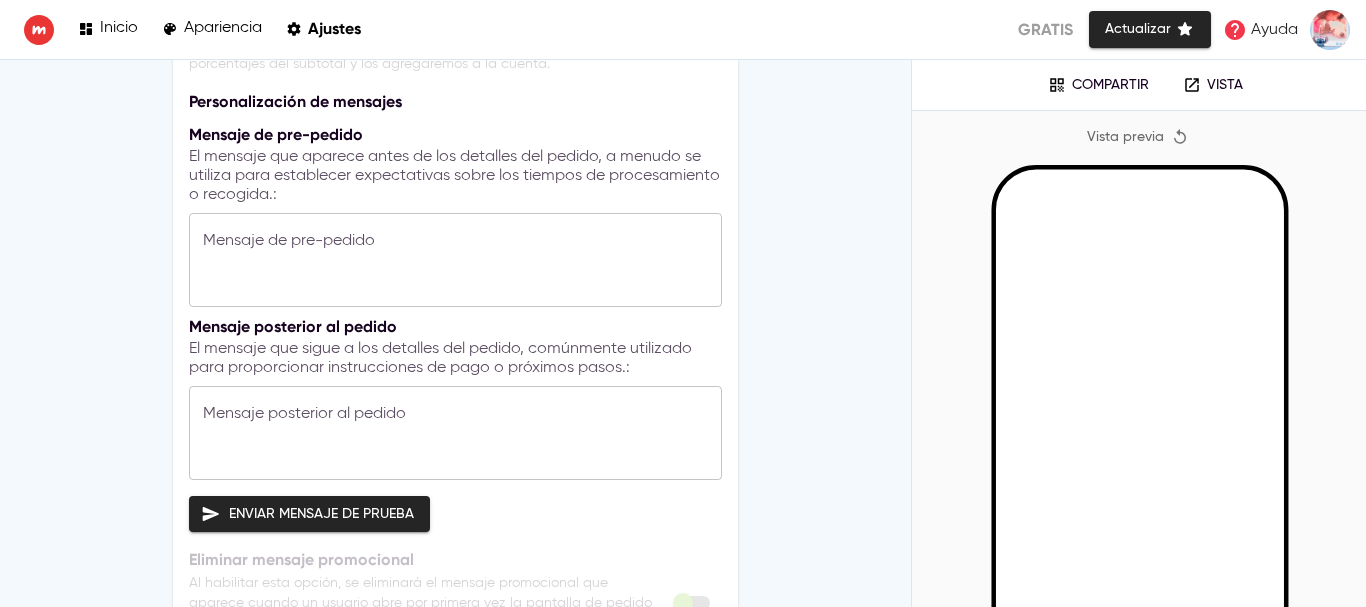 click on "Inicio" at bounding box center (119, 28) 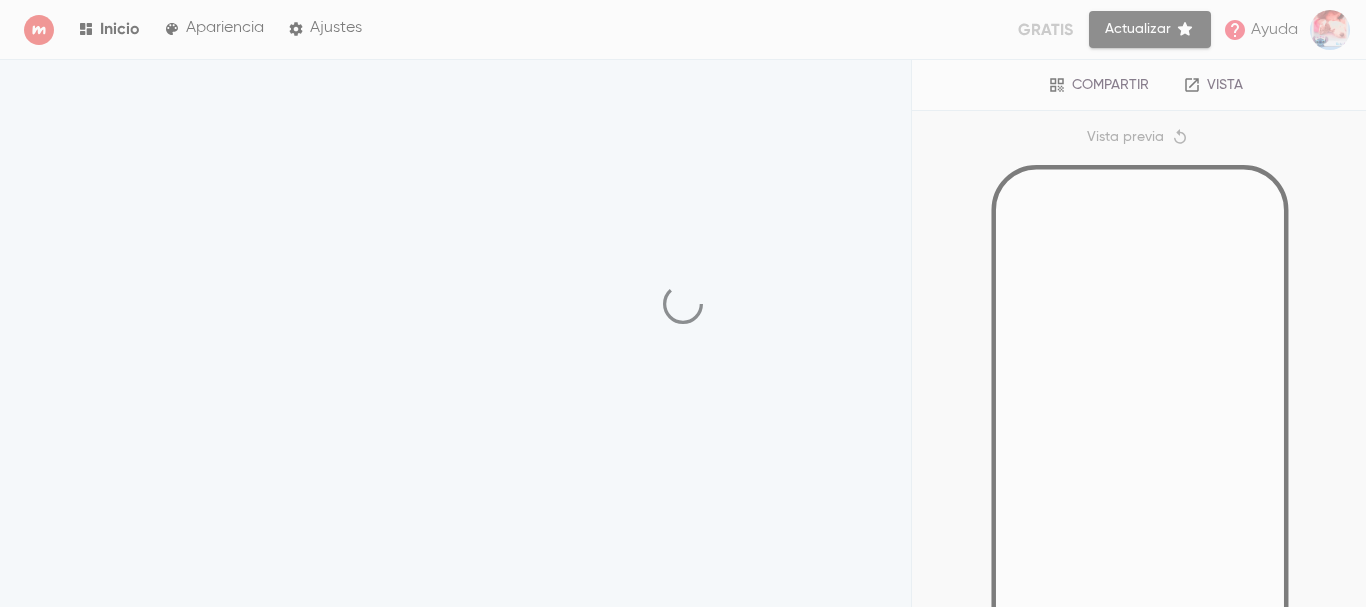 scroll, scrollTop: 0, scrollLeft: 0, axis: both 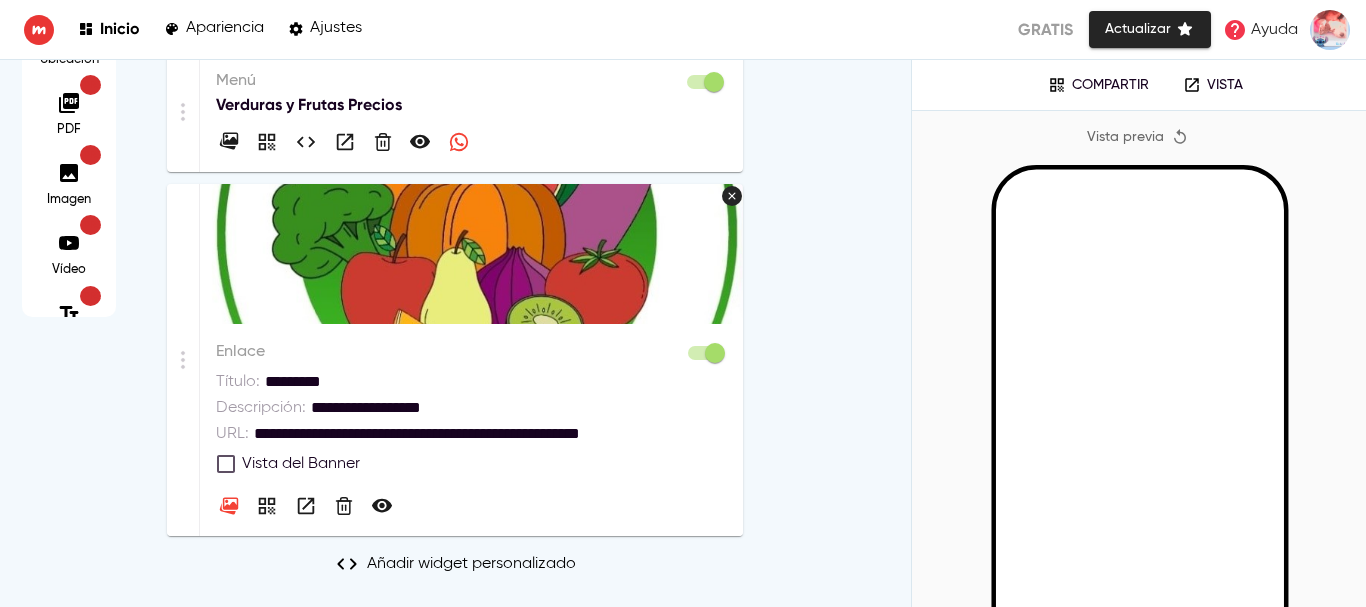 click on "Verduras y Frutas Precios" at bounding box center (471, 105) 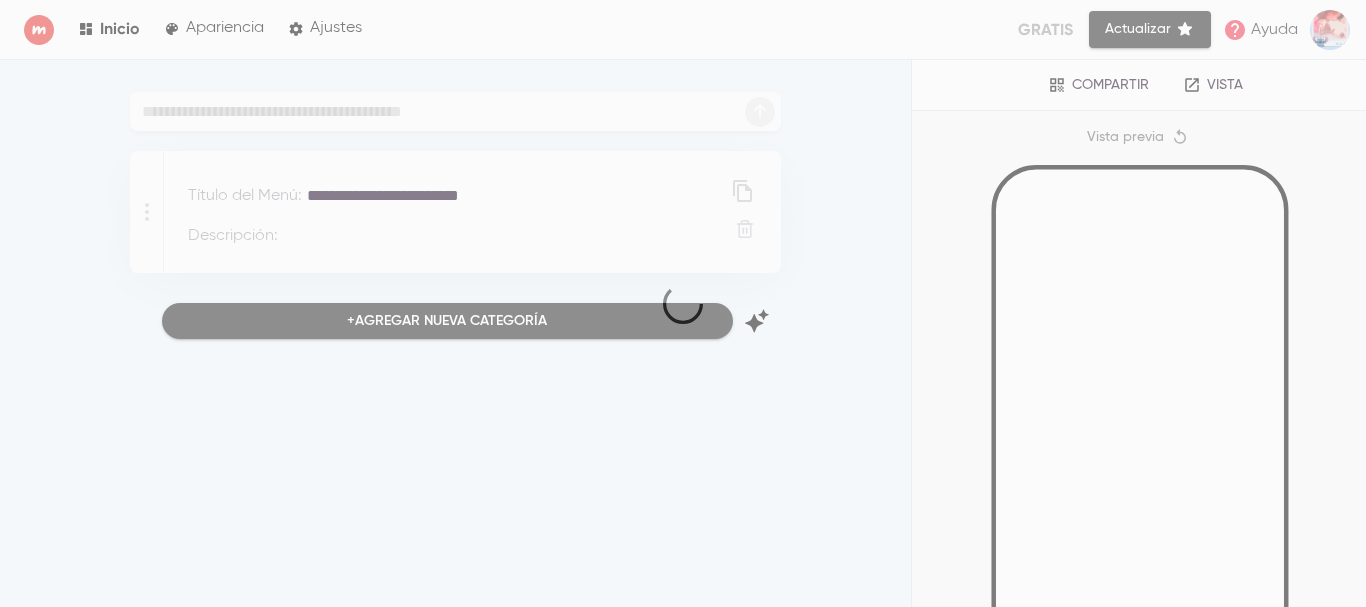 scroll, scrollTop: 0, scrollLeft: 0, axis: both 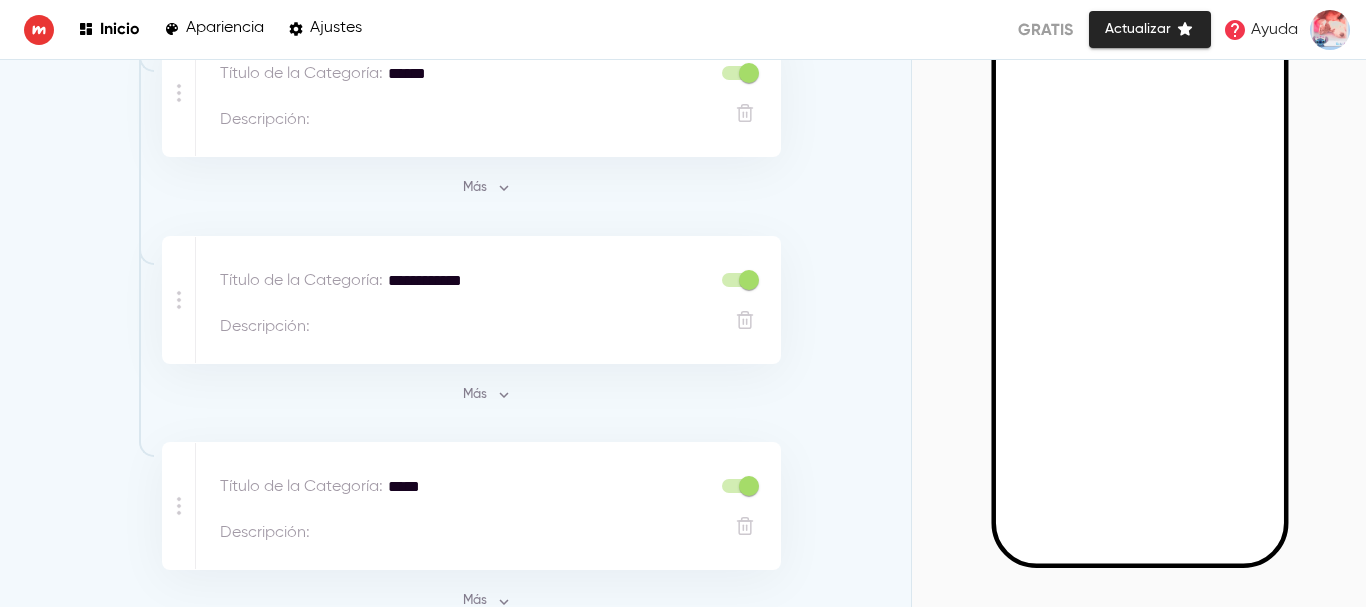 click on "Más" at bounding box center (487, 395) 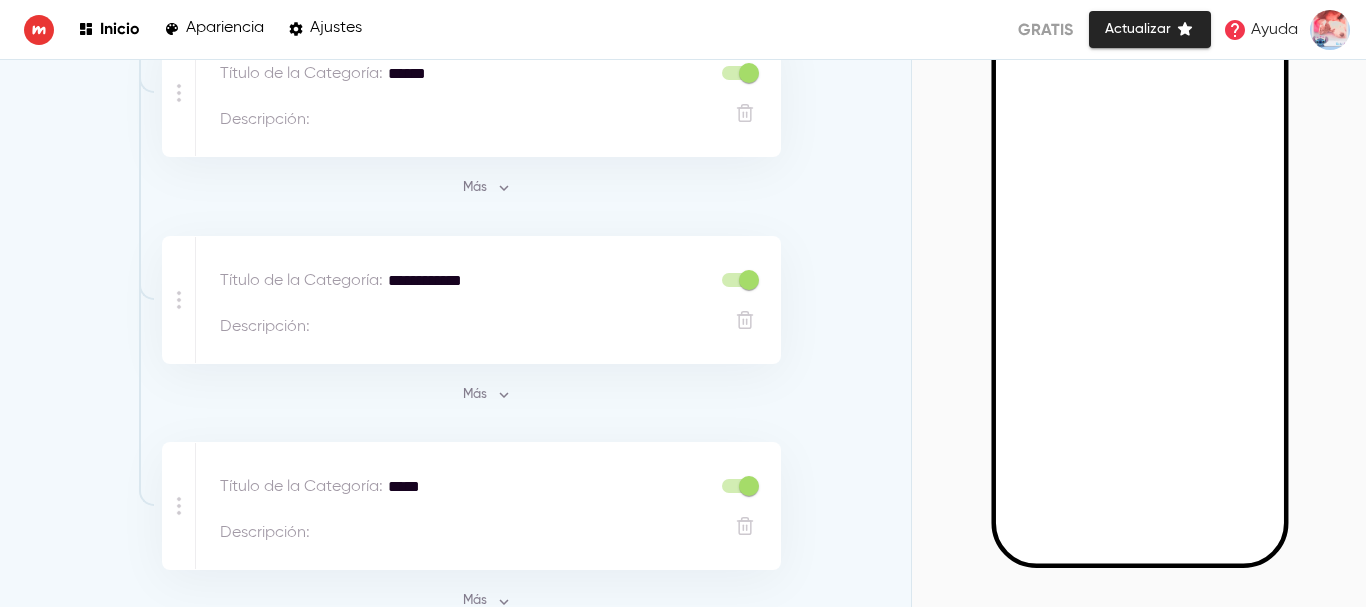 click 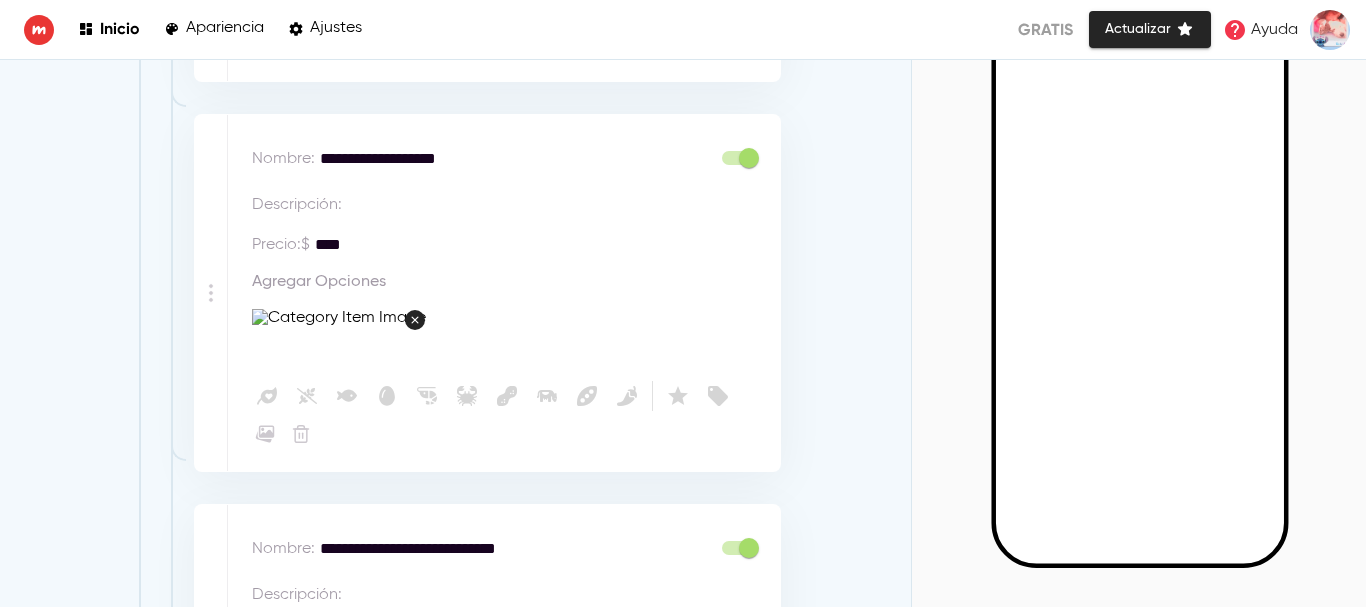scroll, scrollTop: 2536, scrollLeft: 0, axis: vertical 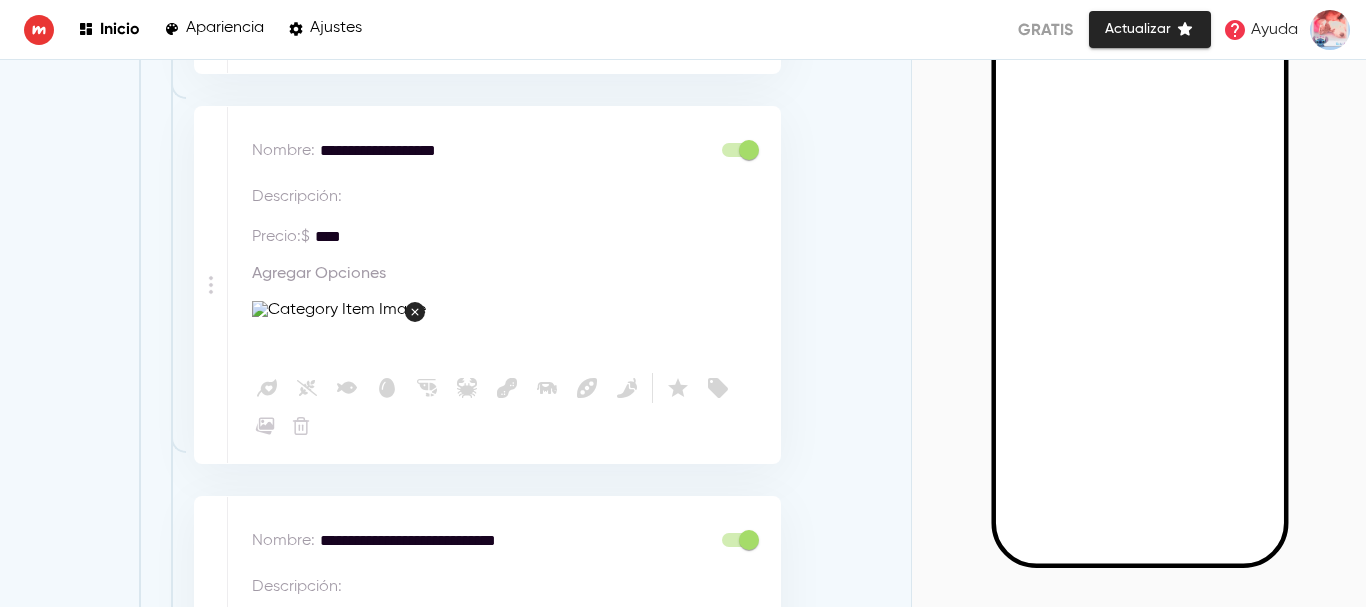 drag, startPoint x: 396, startPoint y: 147, endPoint x: 182, endPoint y: 198, distance: 219.99318 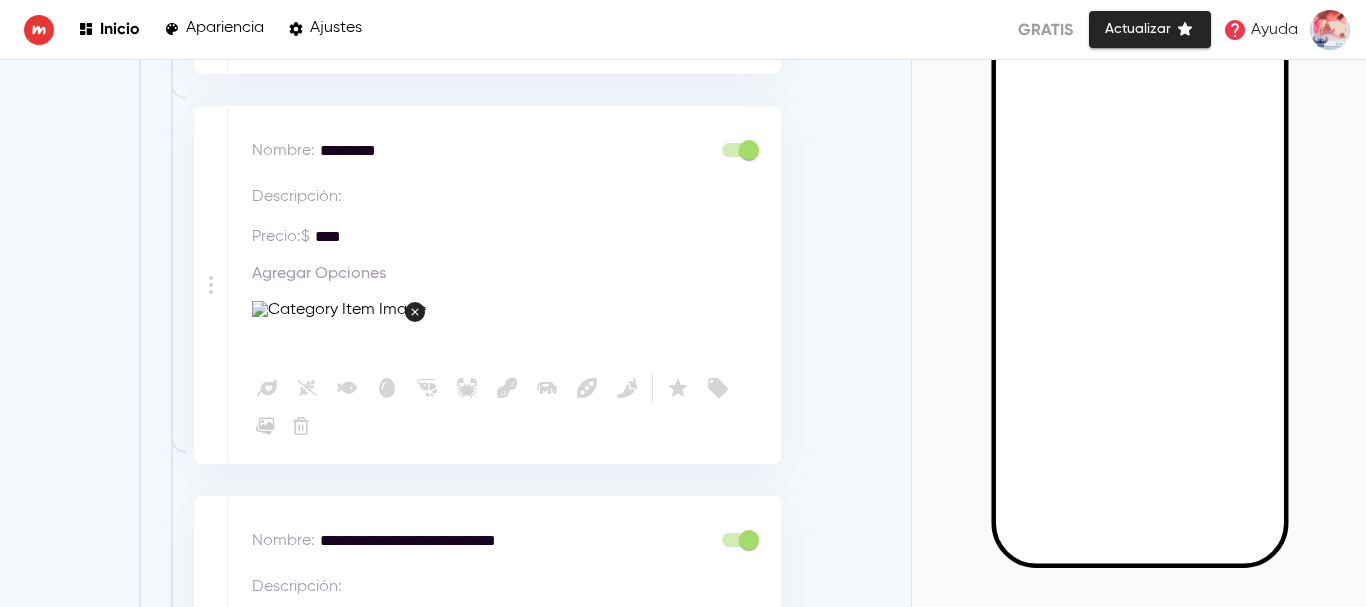 type on "*********" 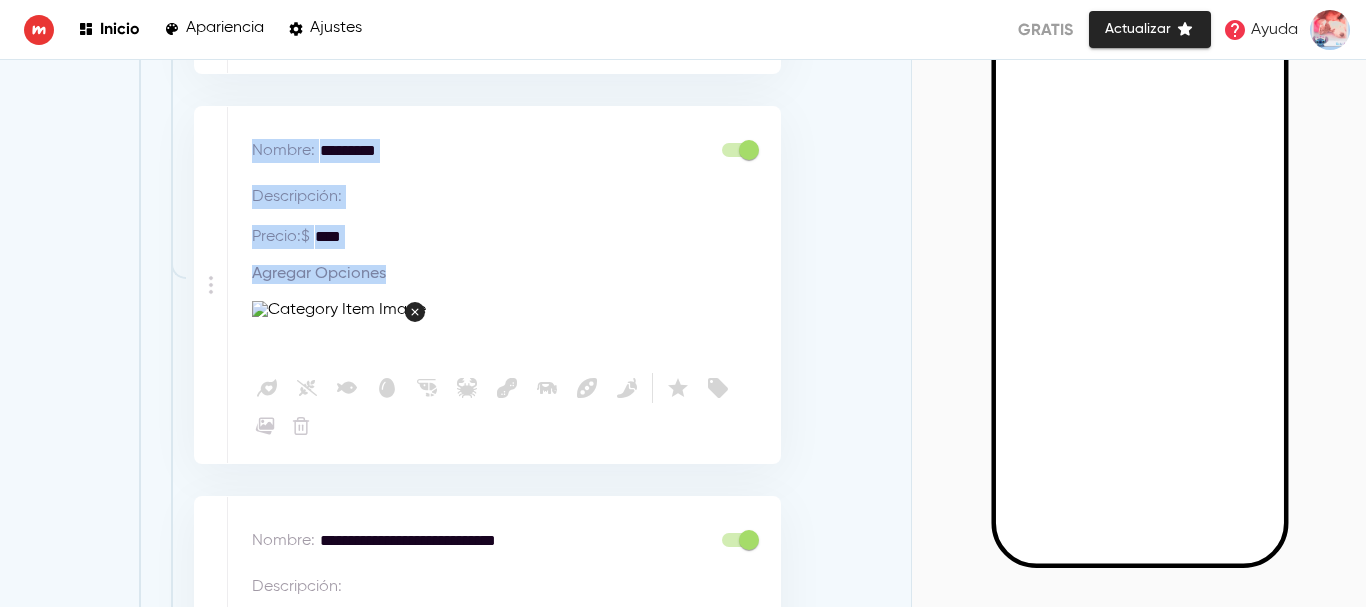click 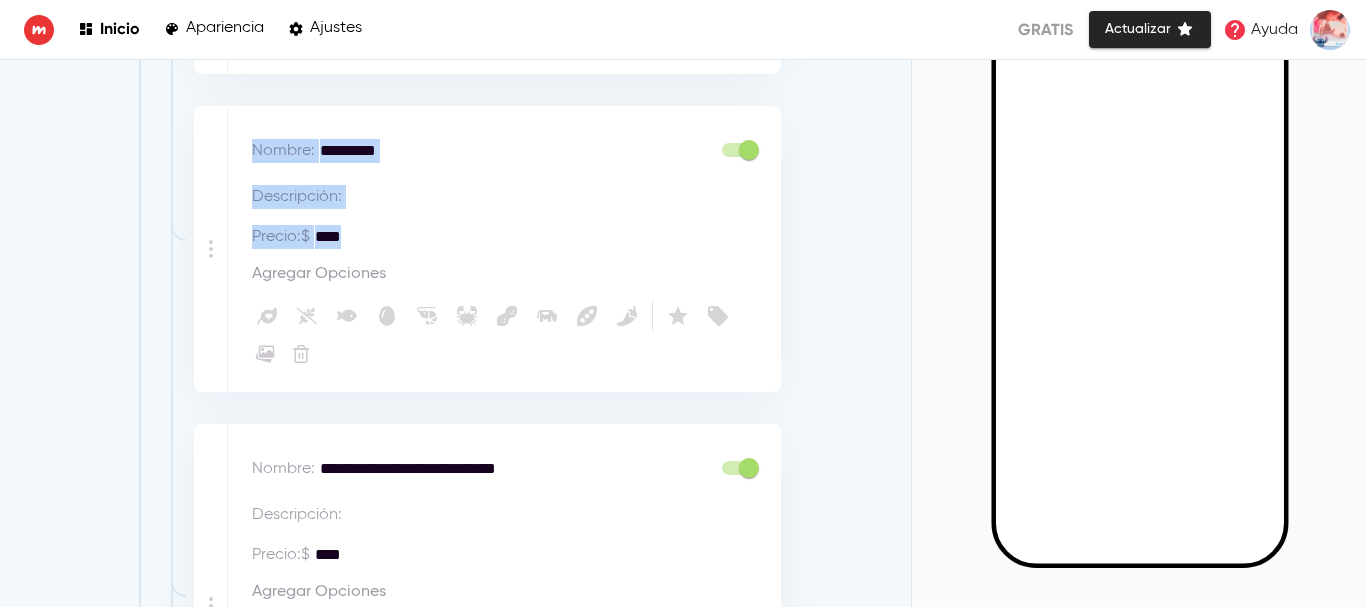 click on "****" at bounding box center (408, 237) 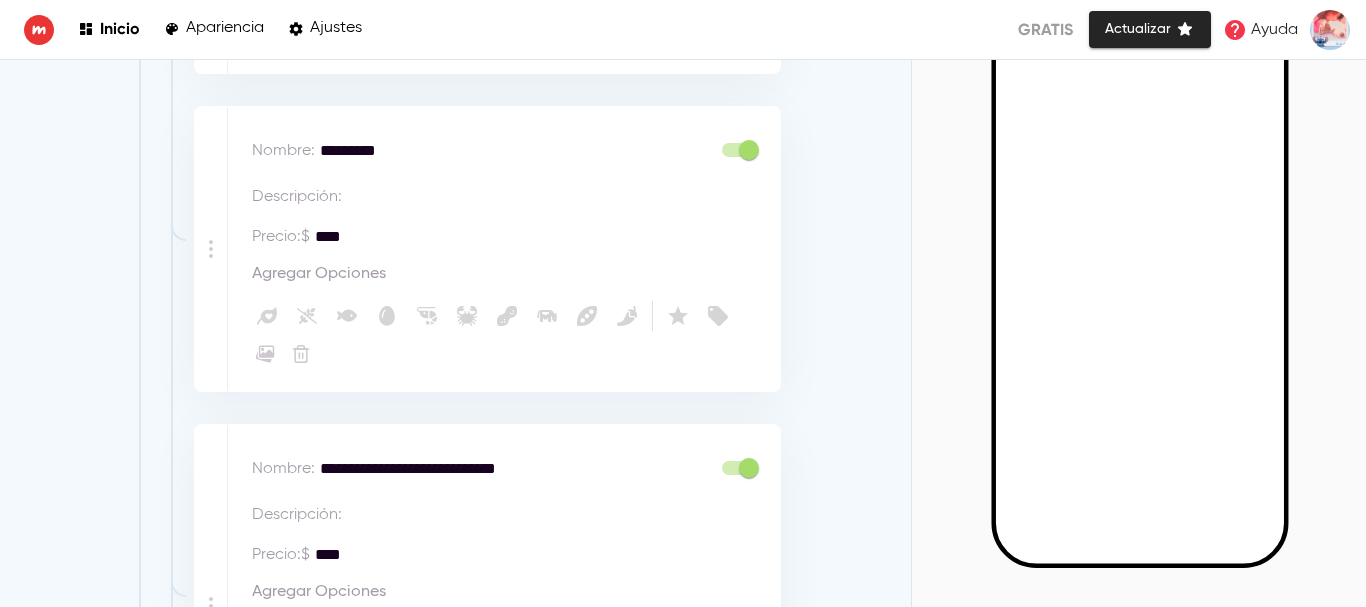 drag, startPoint x: 361, startPoint y: 232, endPoint x: 315, endPoint y: 245, distance: 47.801674 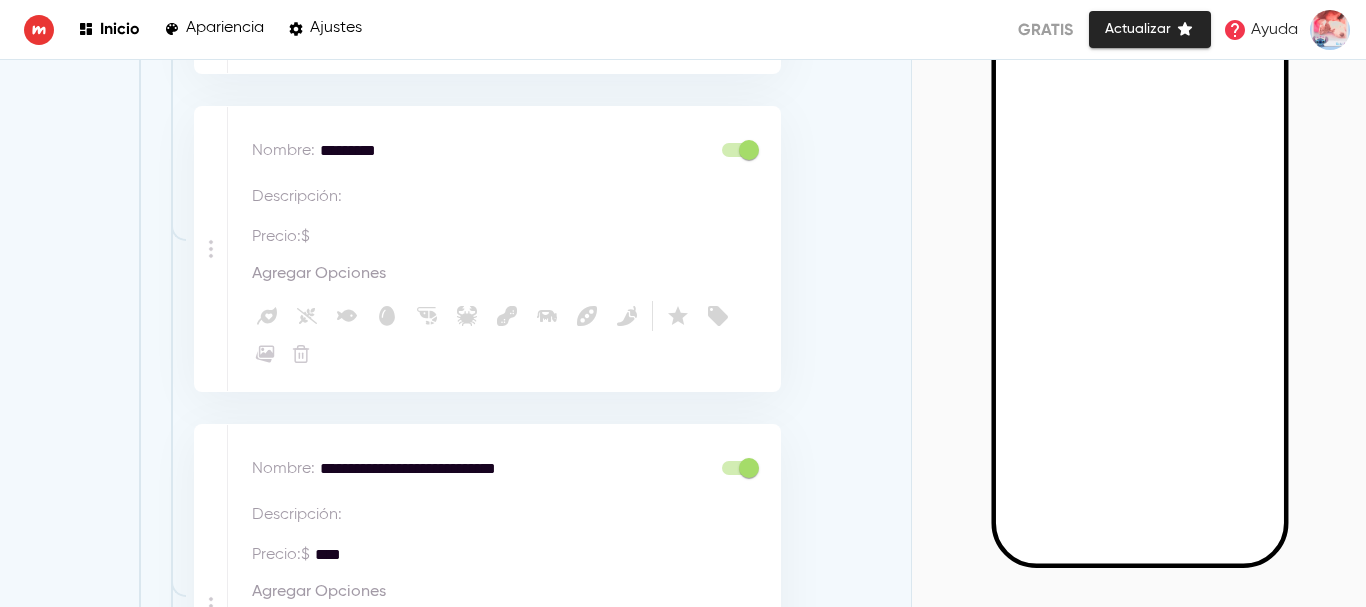 type 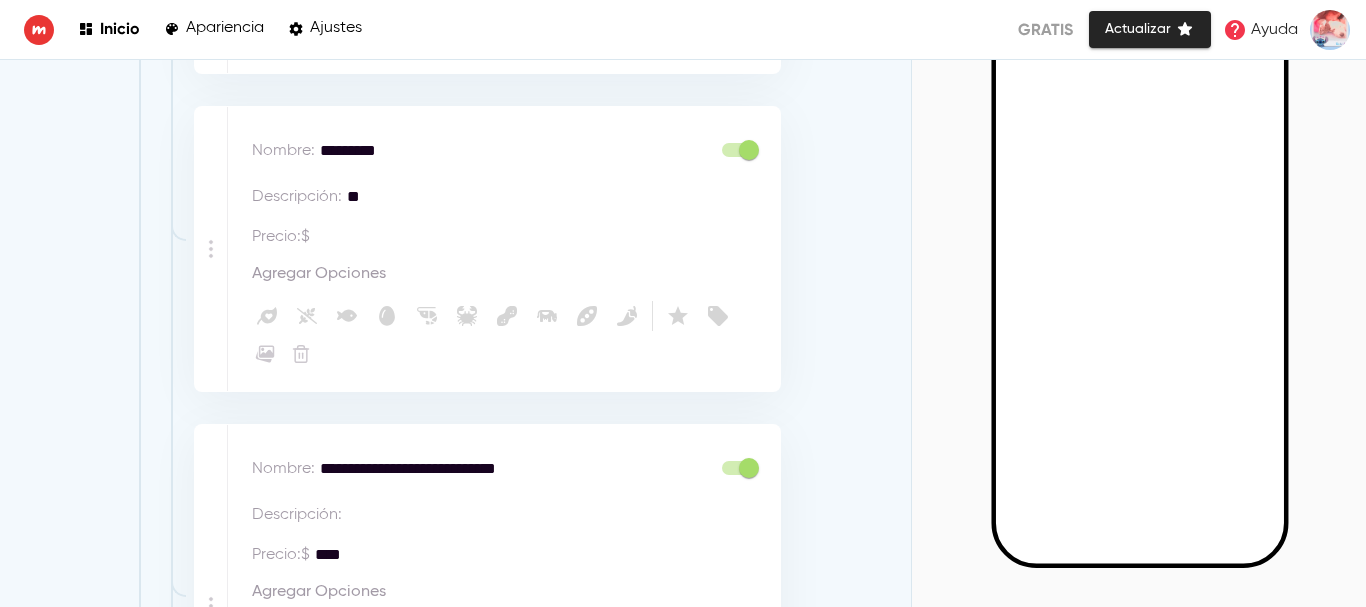 type on "*" 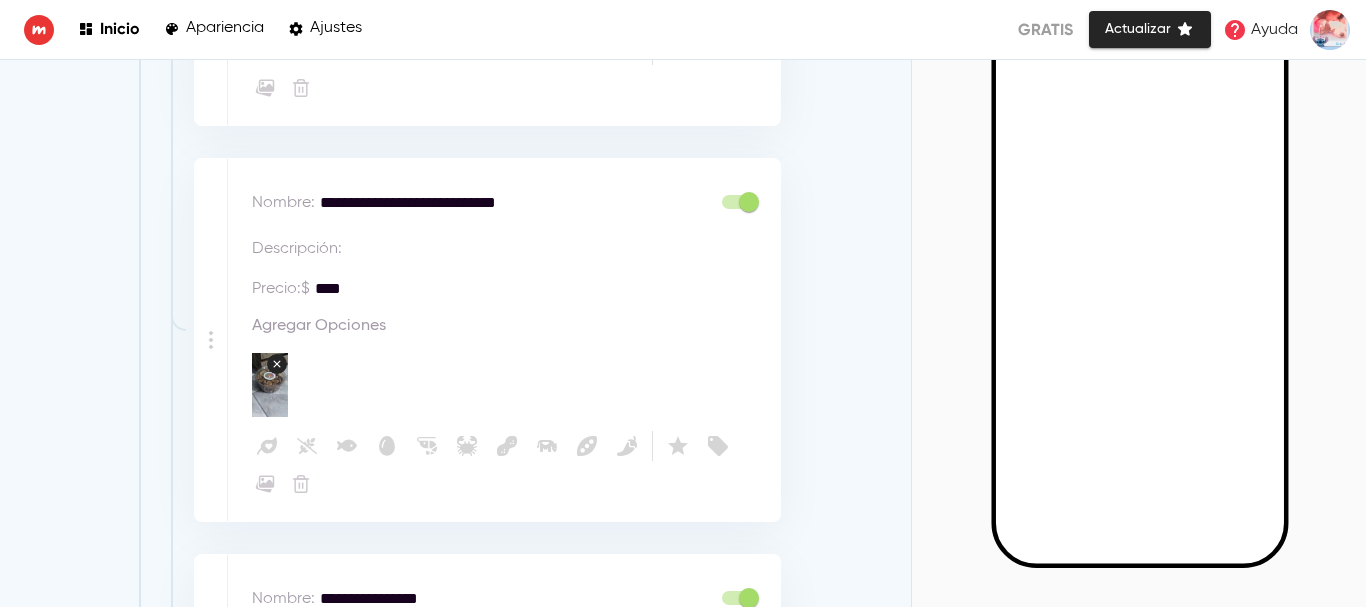 scroll, scrollTop: 2841, scrollLeft: 0, axis: vertical 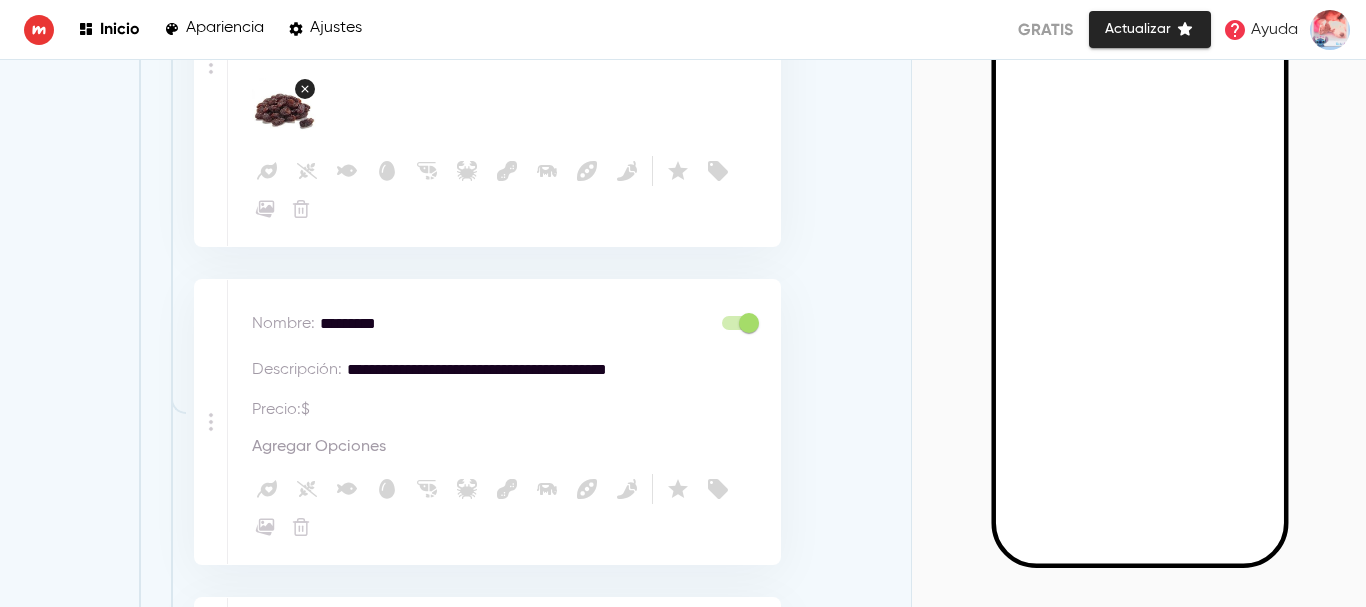 type on "**********" 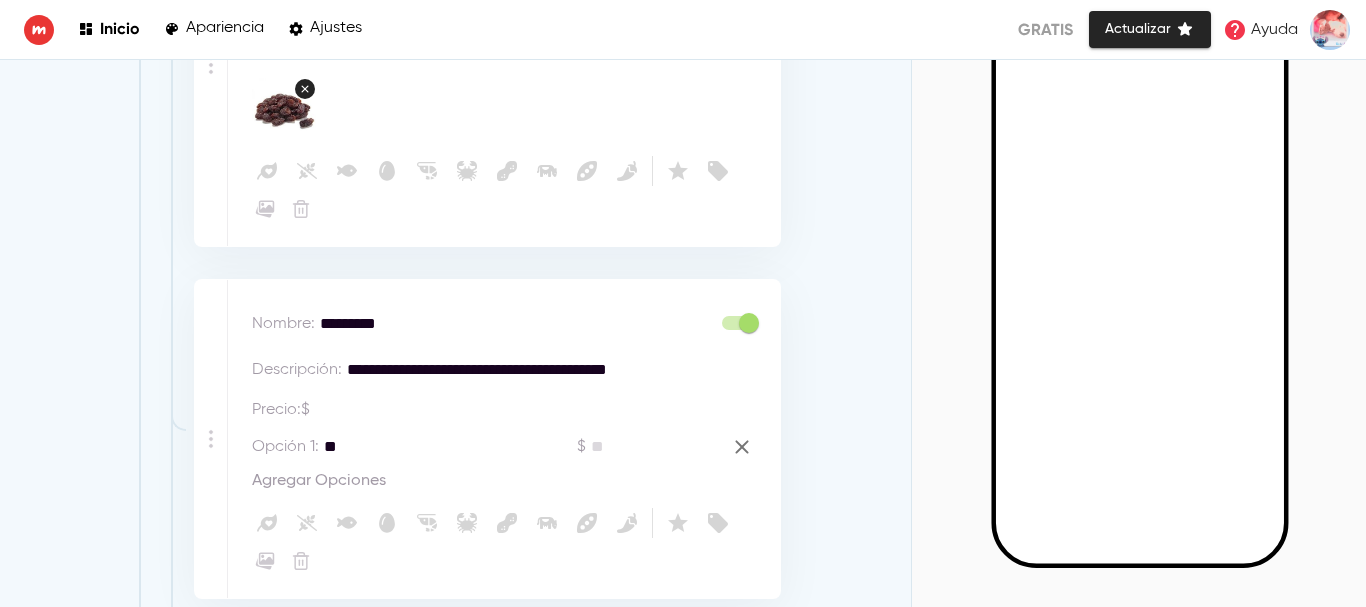 type on "*" 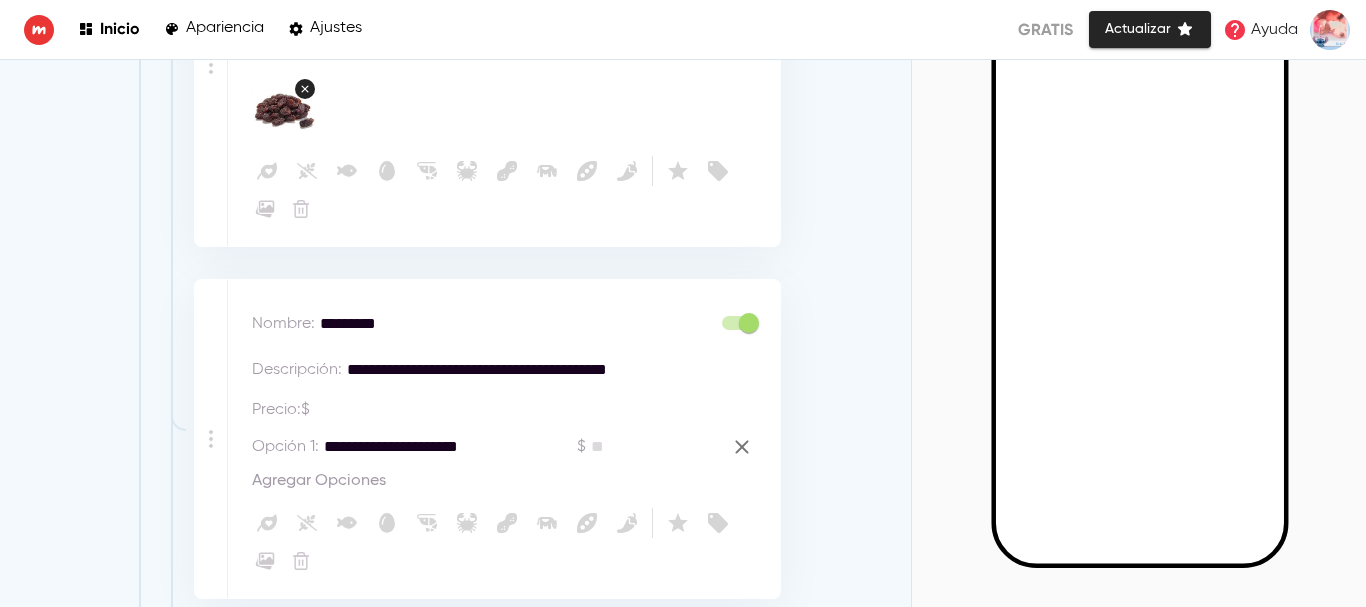 type on "**********" 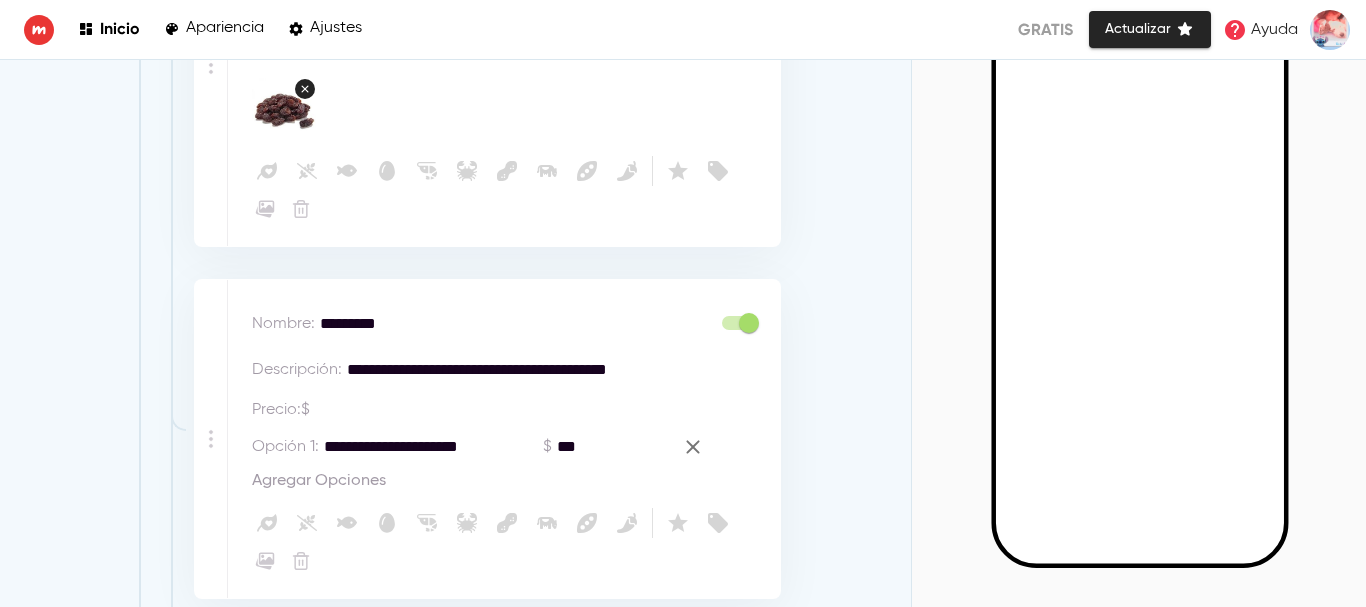 click on "***" at bounding box center (612, 447) 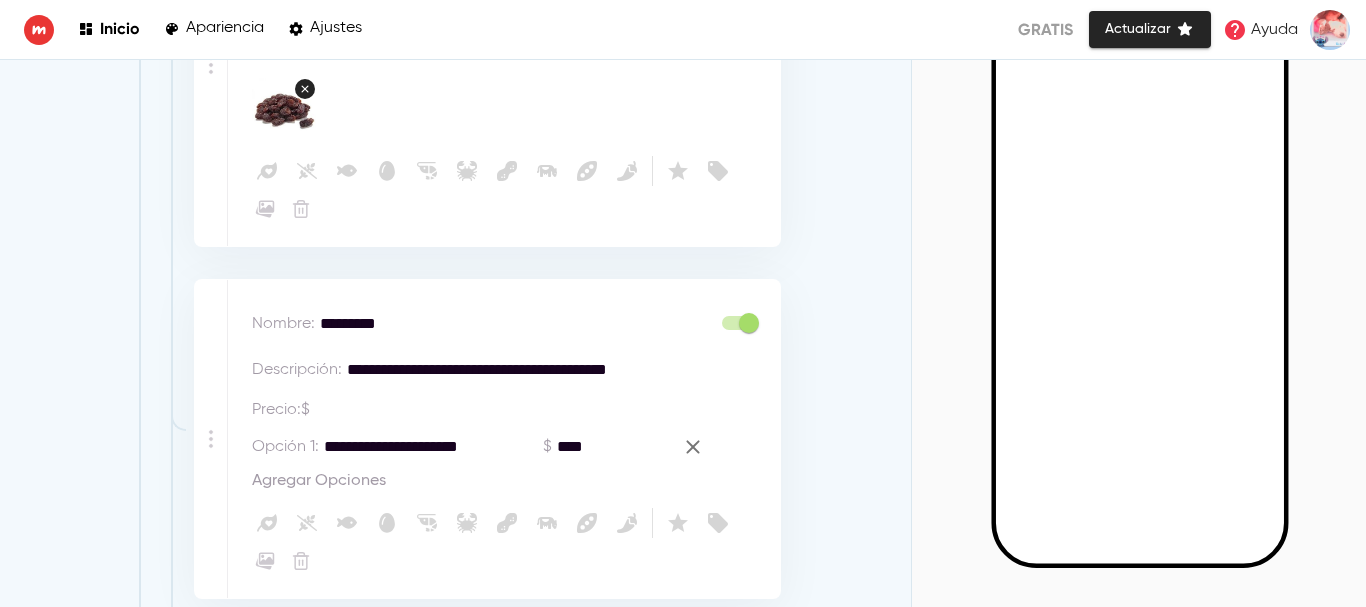 click on "****" at bounding box center [612, 447] 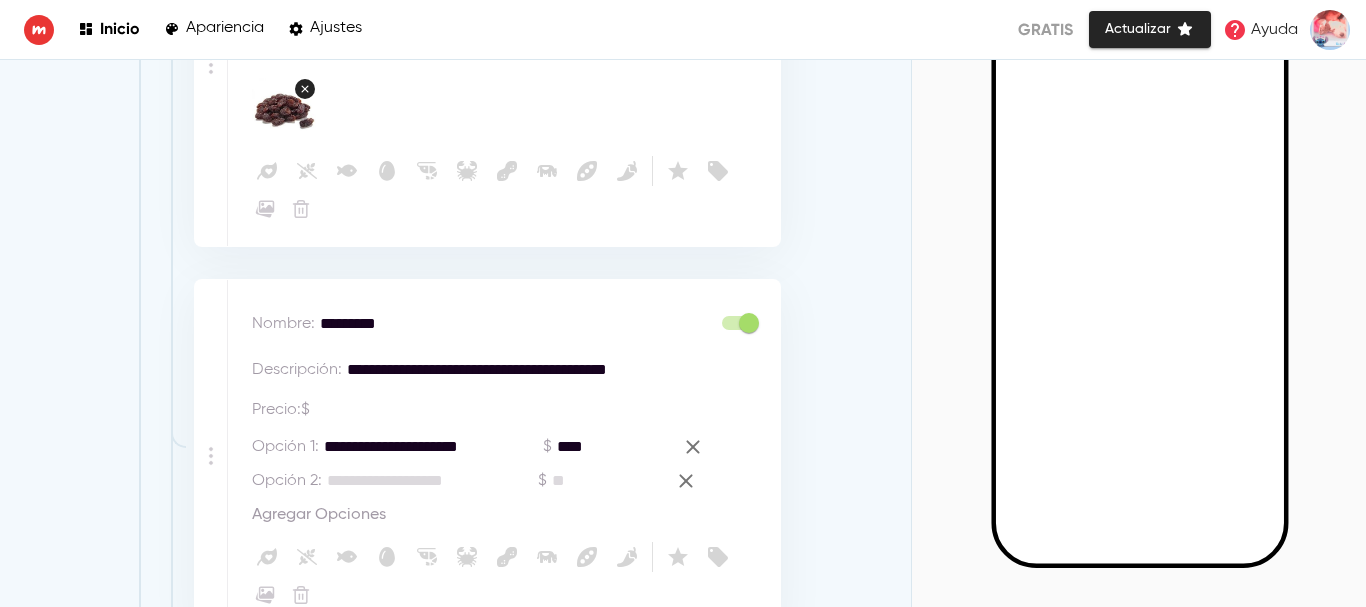 click on "Agregar Opciones" at bounding box center (319, 515) 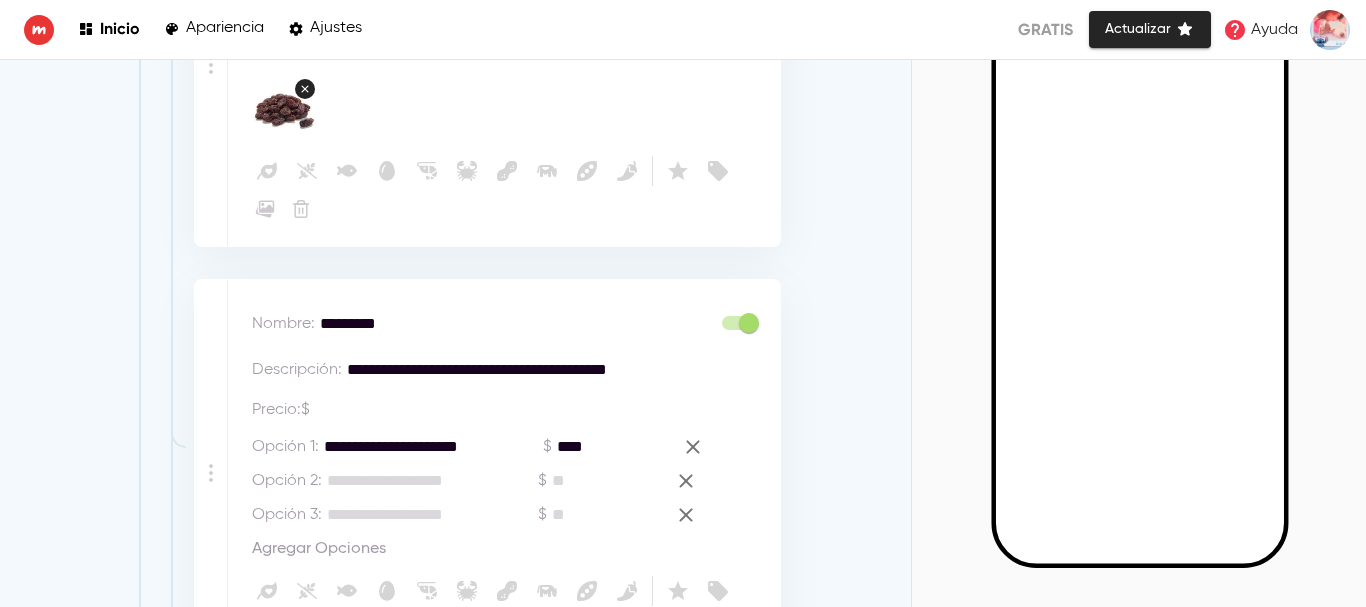 click at bounding box center (432, 481) 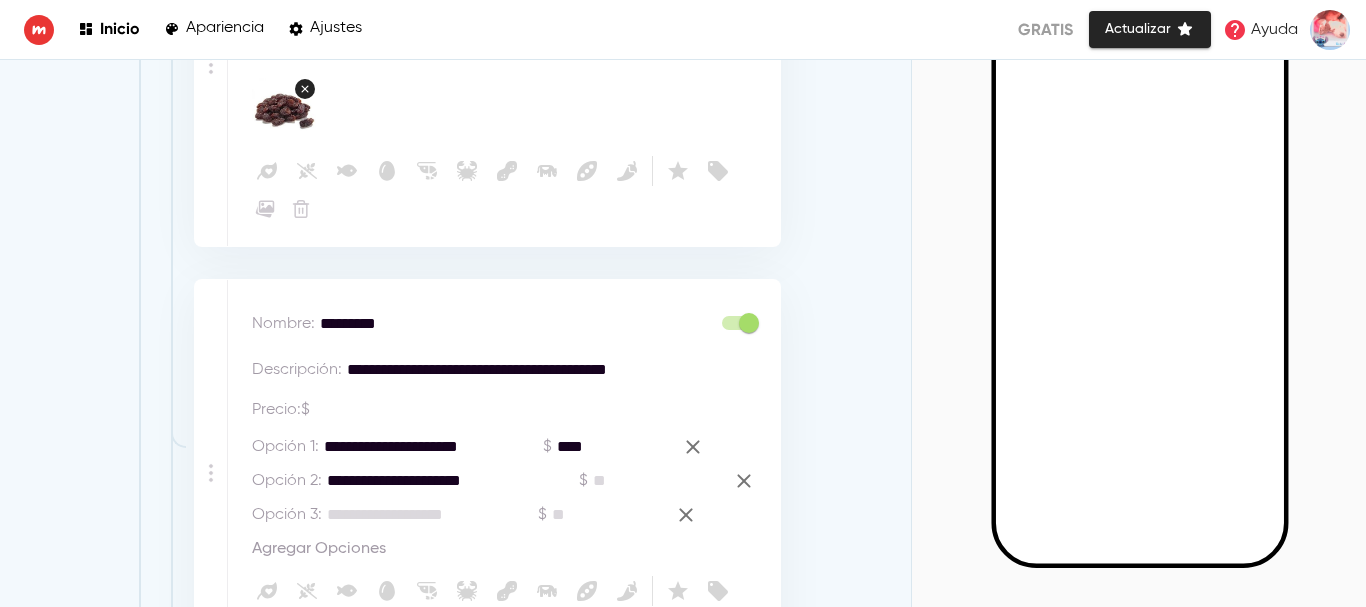 type on "**********" 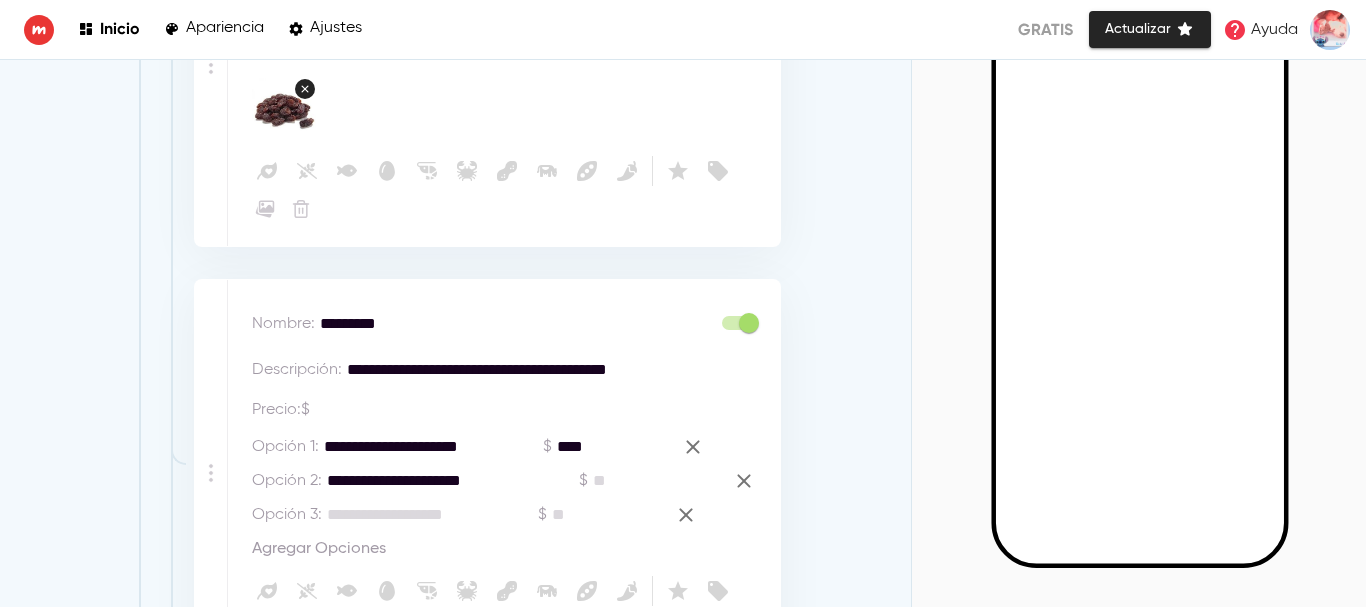 paste on "**********" 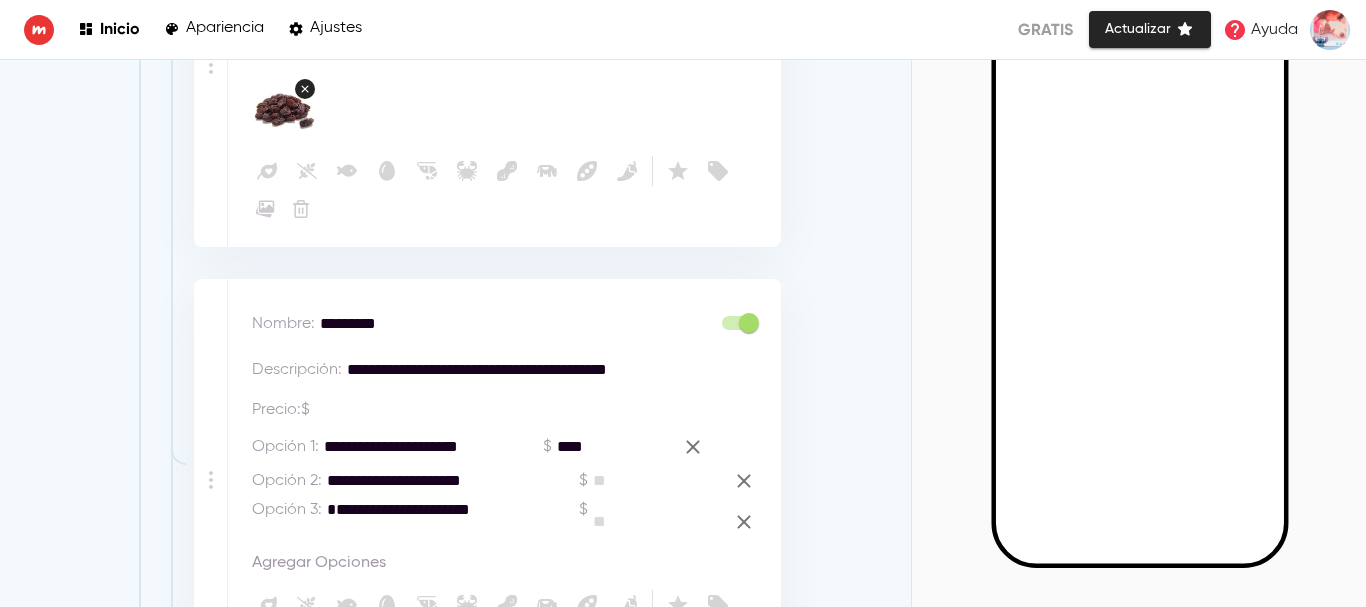 click on "**********" at bounding box center [436, 522] 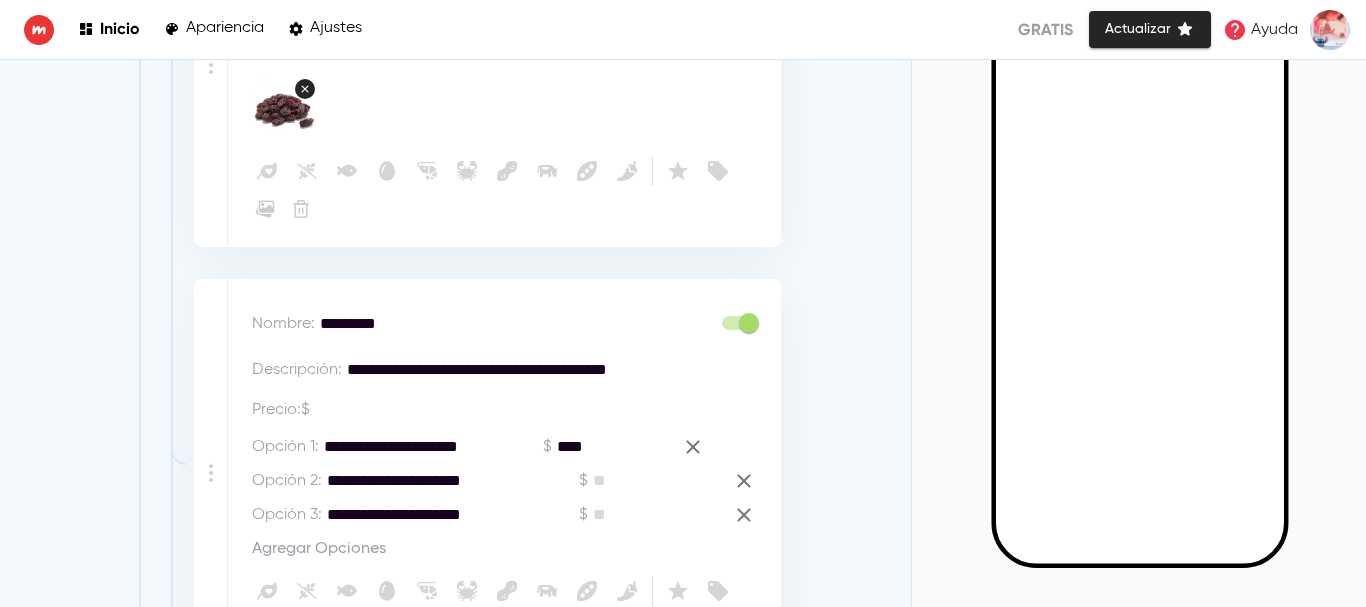 type on "**********" 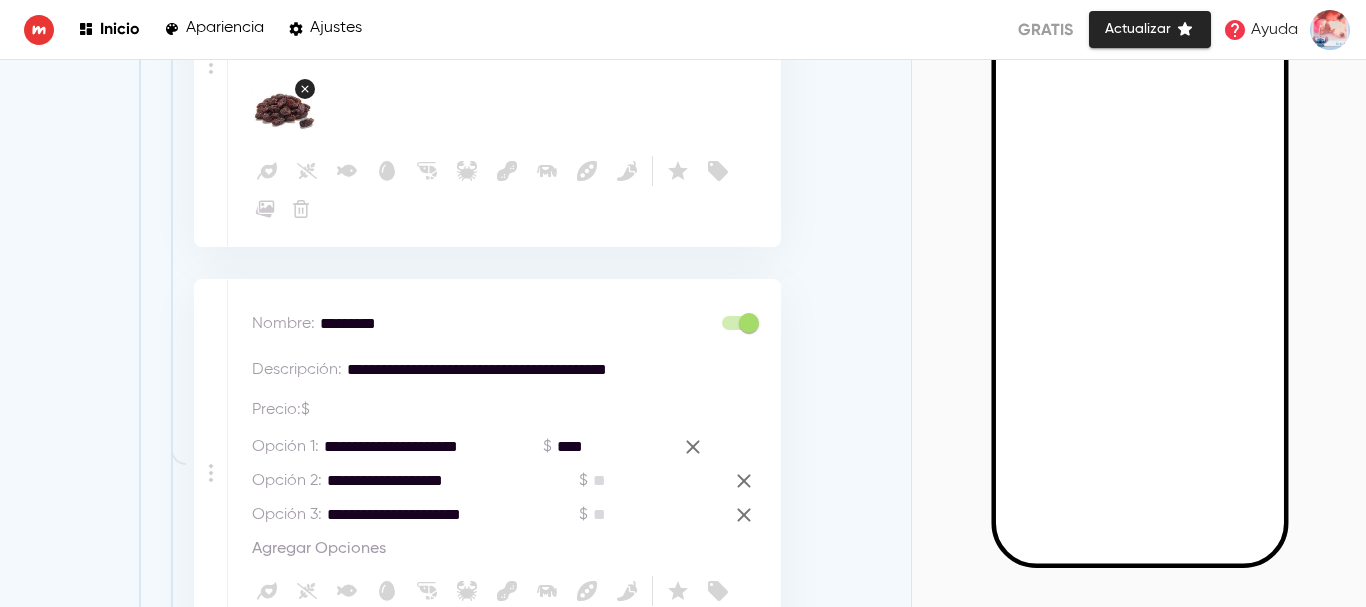 type on "**********" 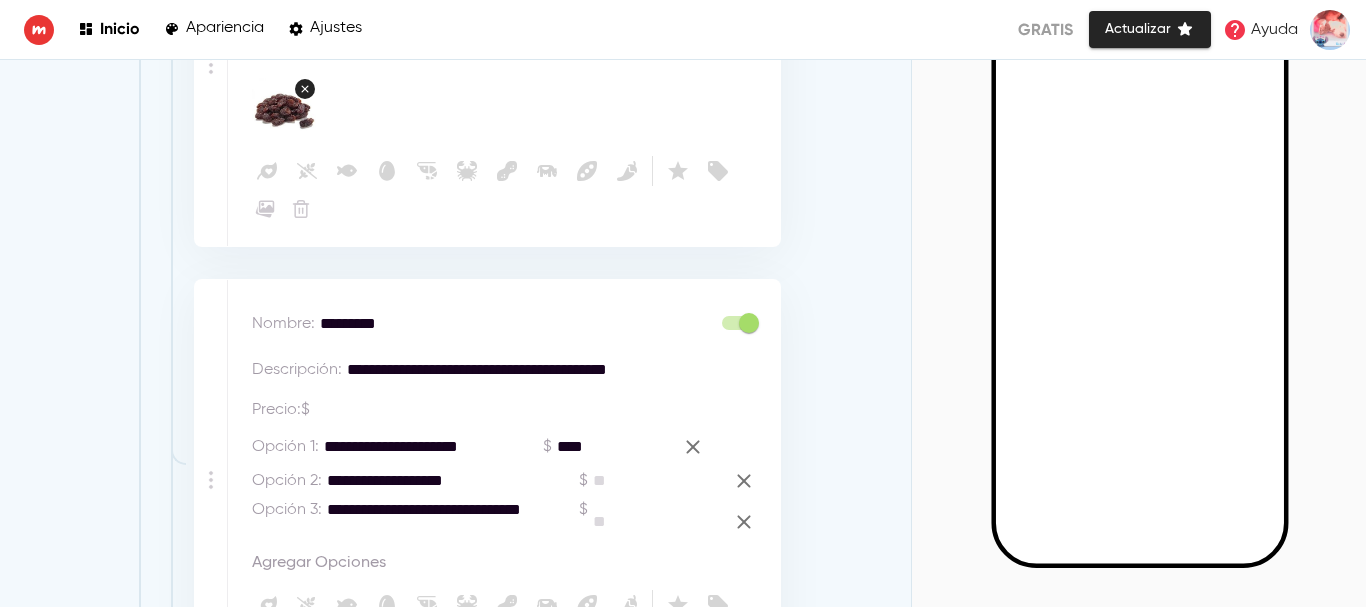 click on "**********" at bounding box center (436, 522) 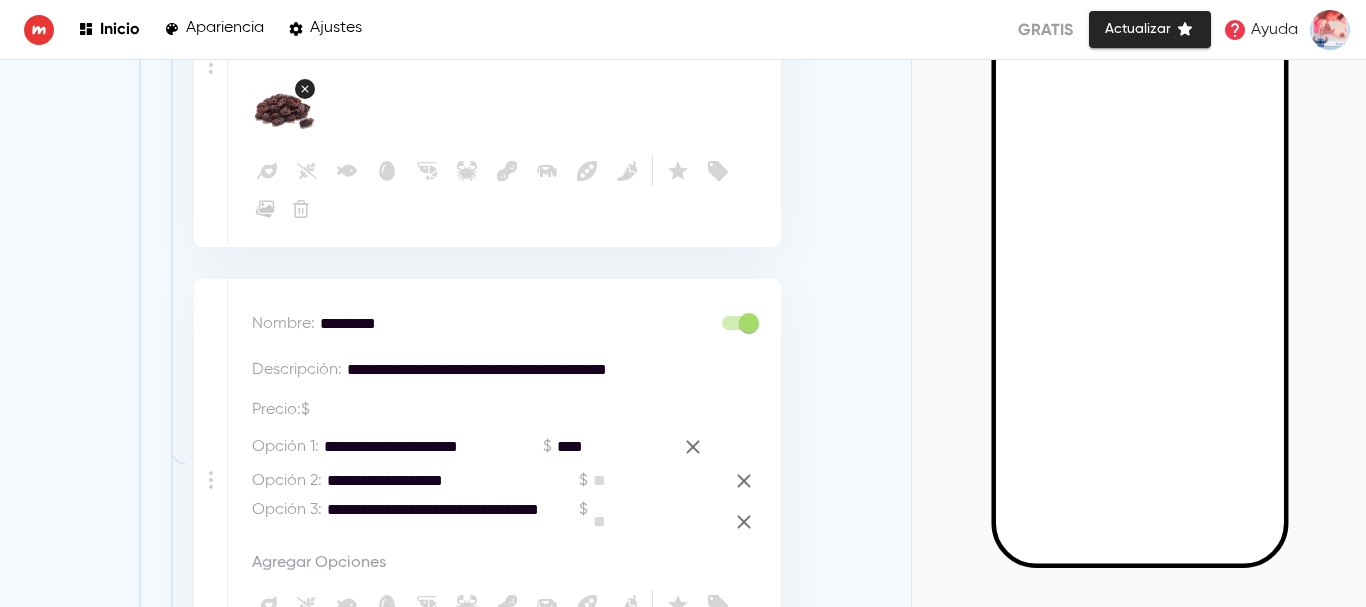 type on "**********" 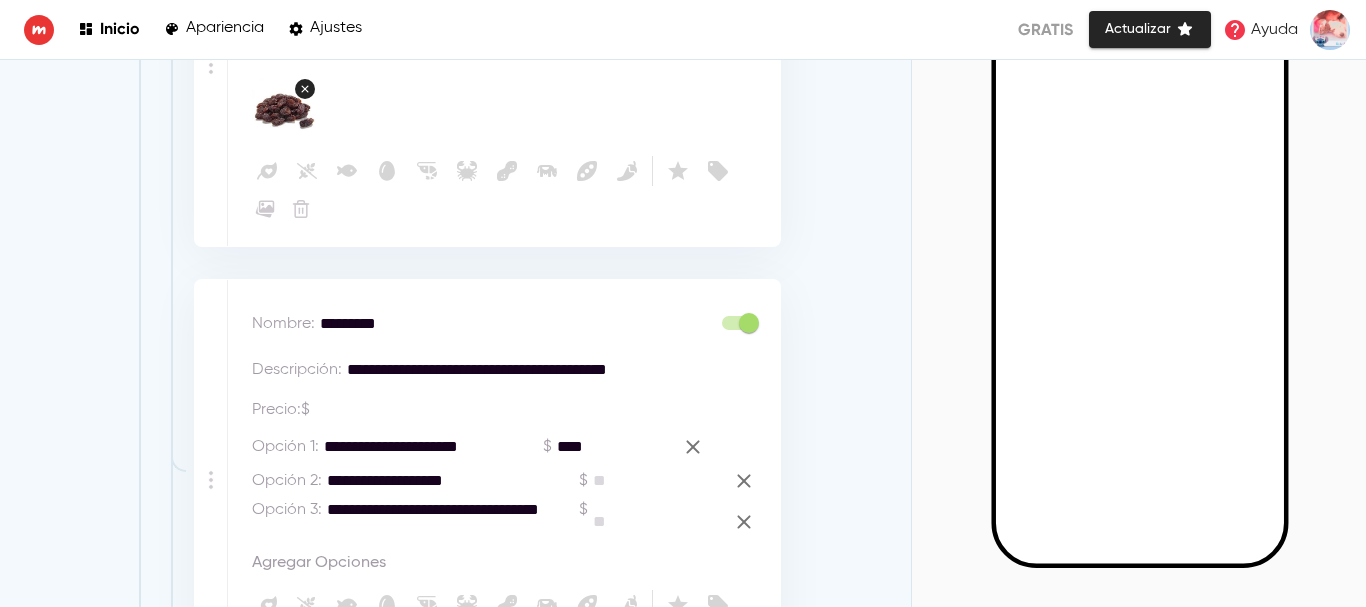 click at bounding box center [656, 481] 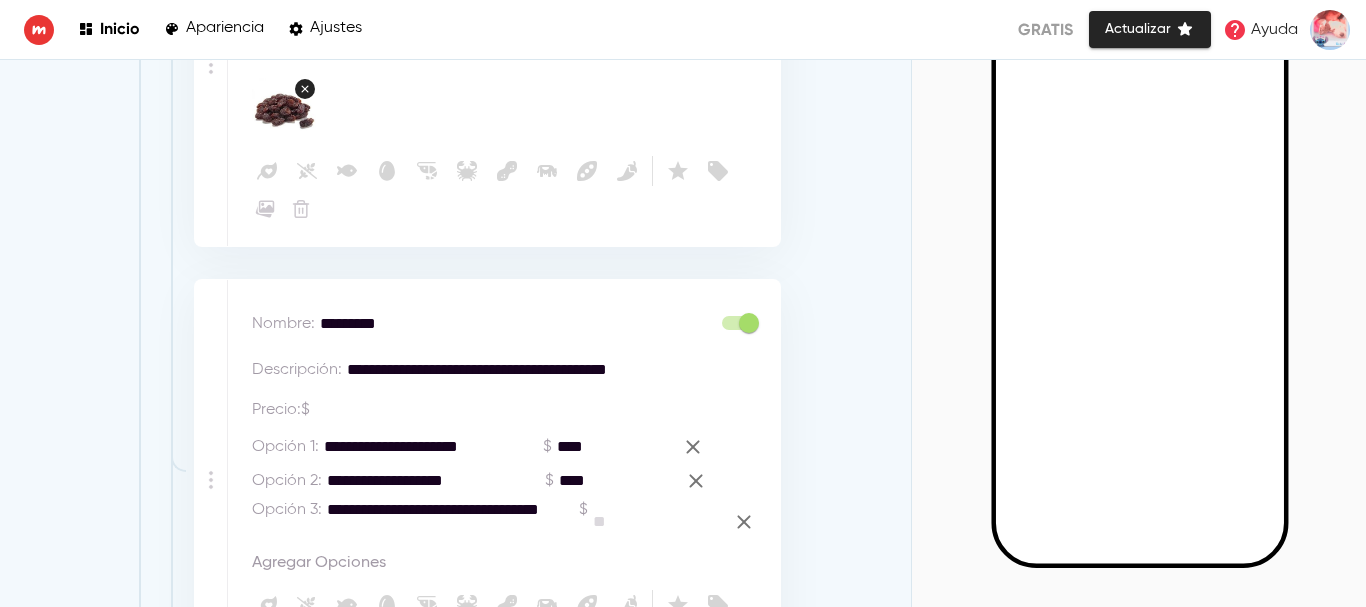 type on "****" 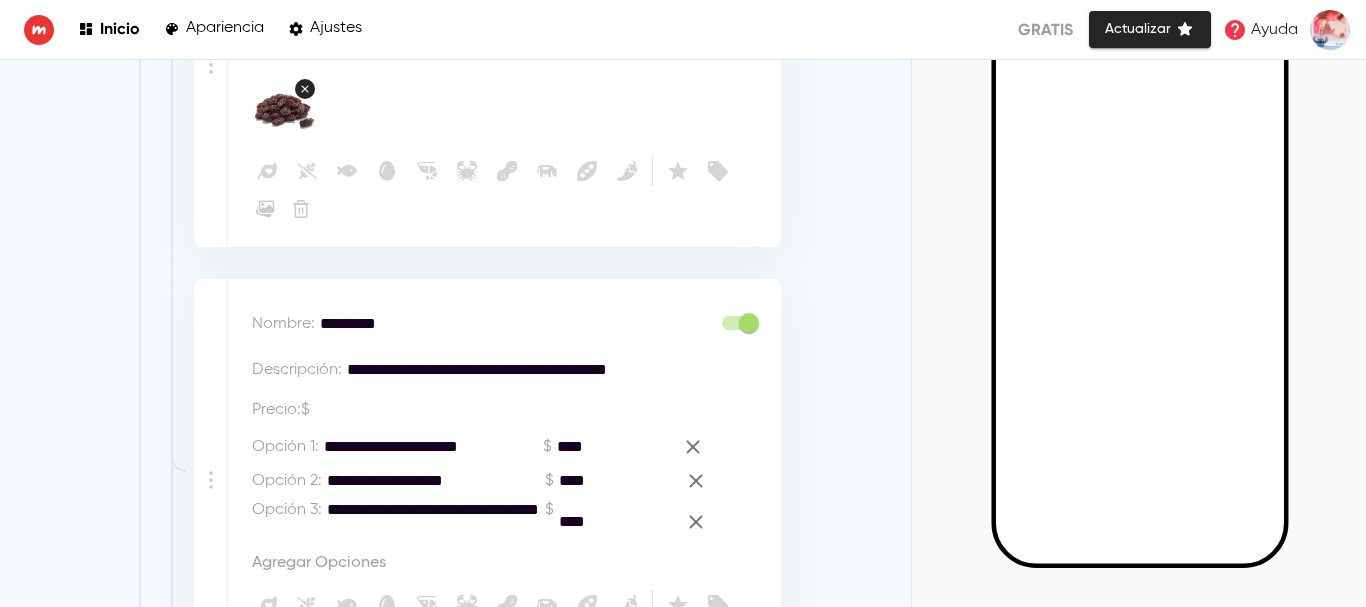 type on "****" 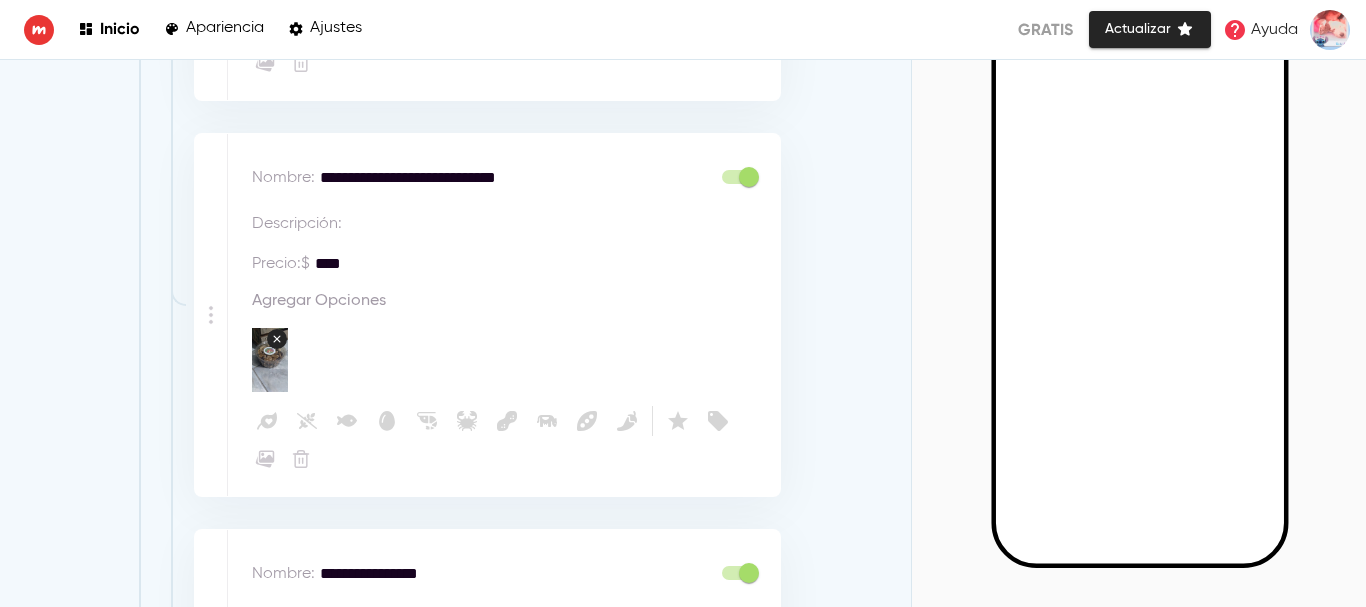 scroll, scrollTop: 2959, scrollLeft: 0, axis: vertical 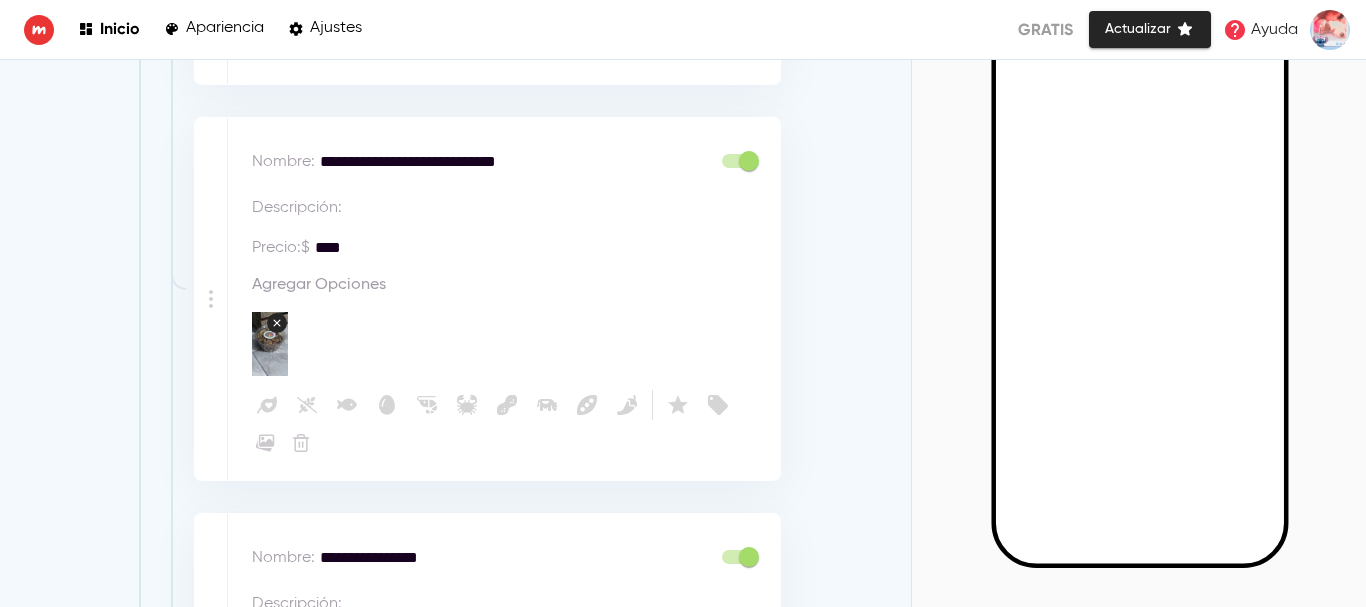 type on "****" 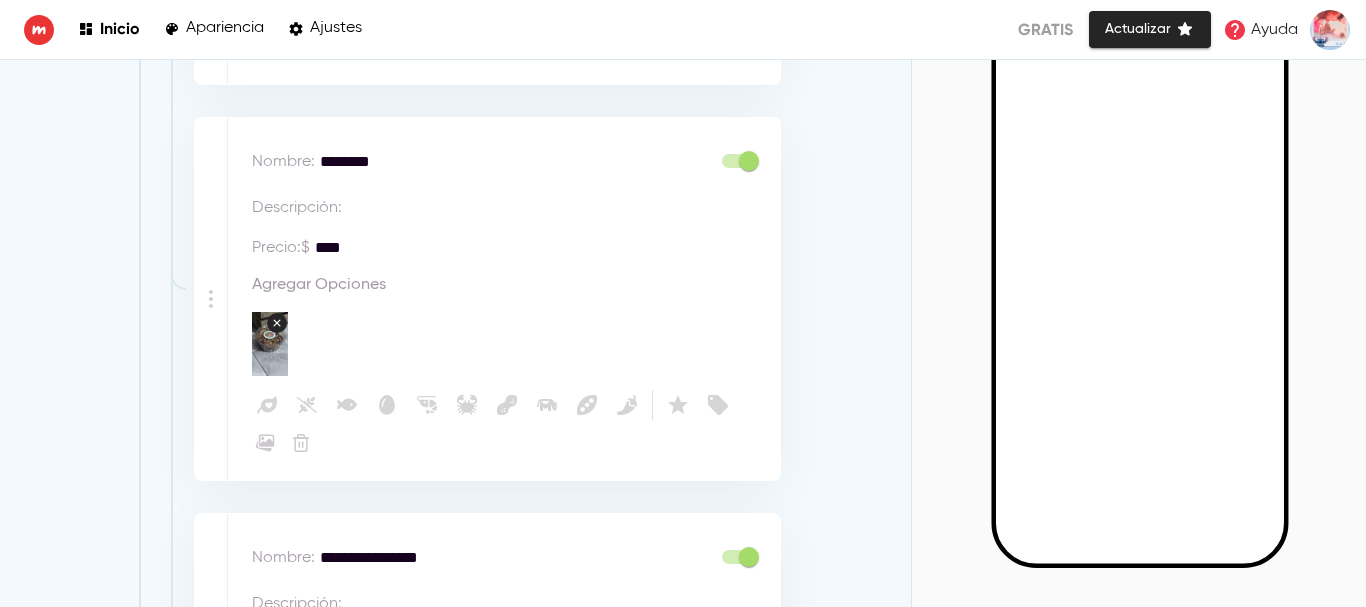 click at bounding box center [557, 208] 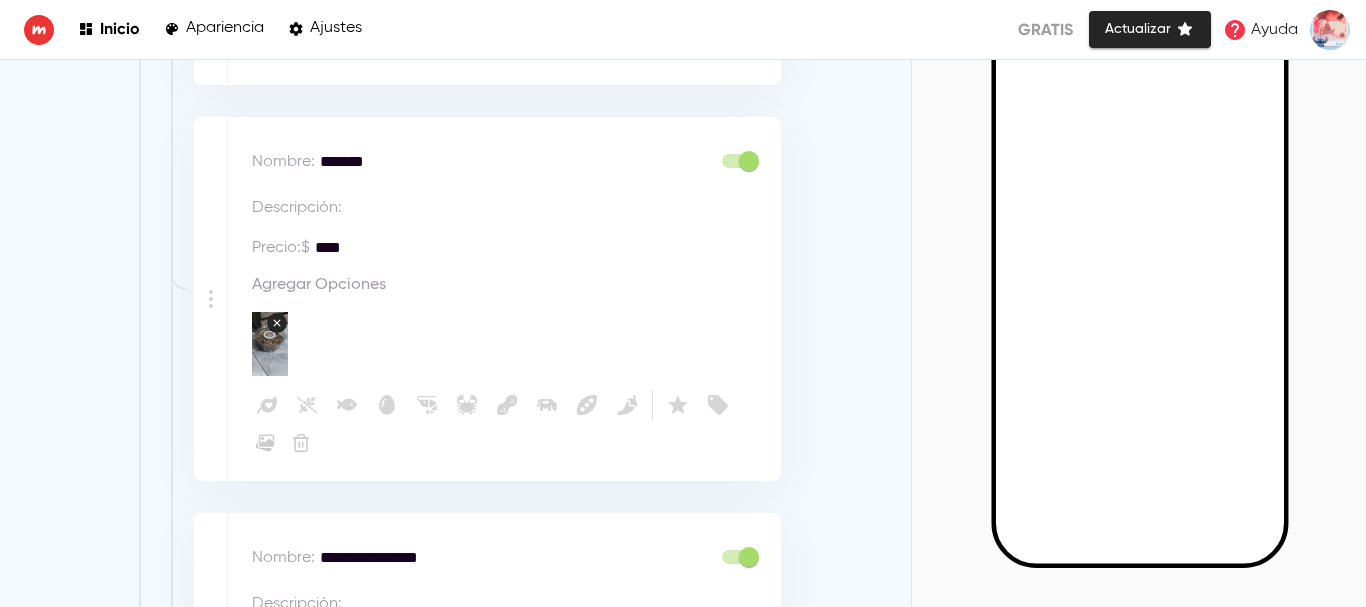 type on "*******" 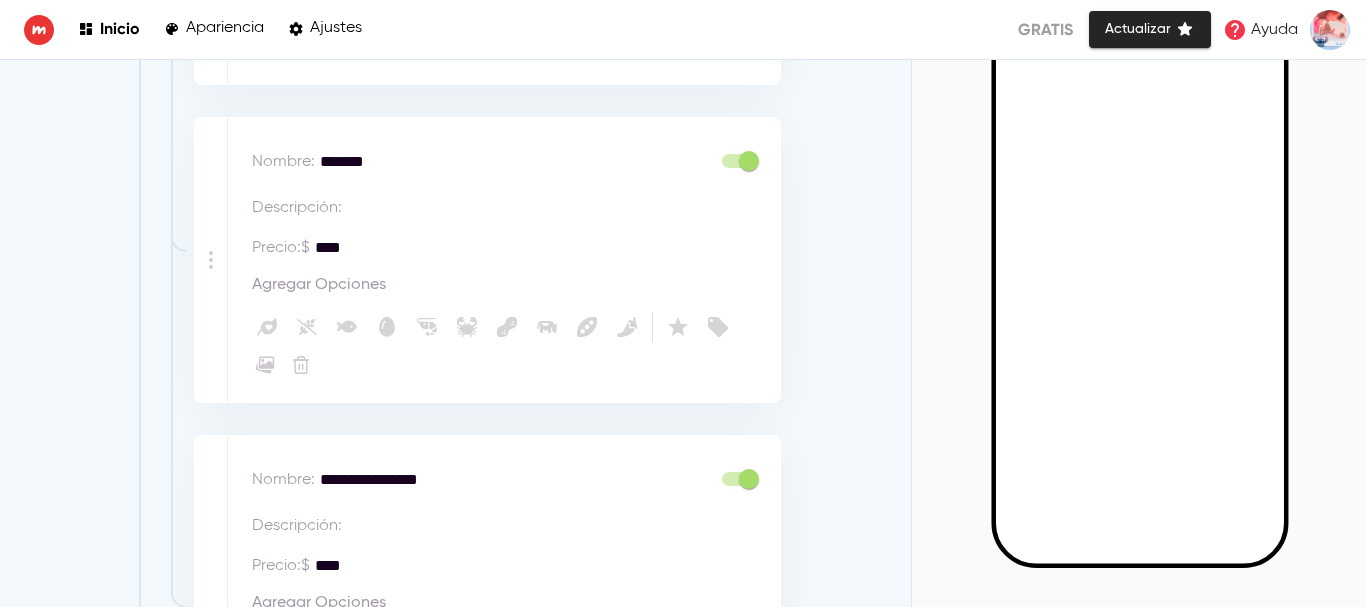 click on "Agregar Opciones" at bounding box center (510, 285) 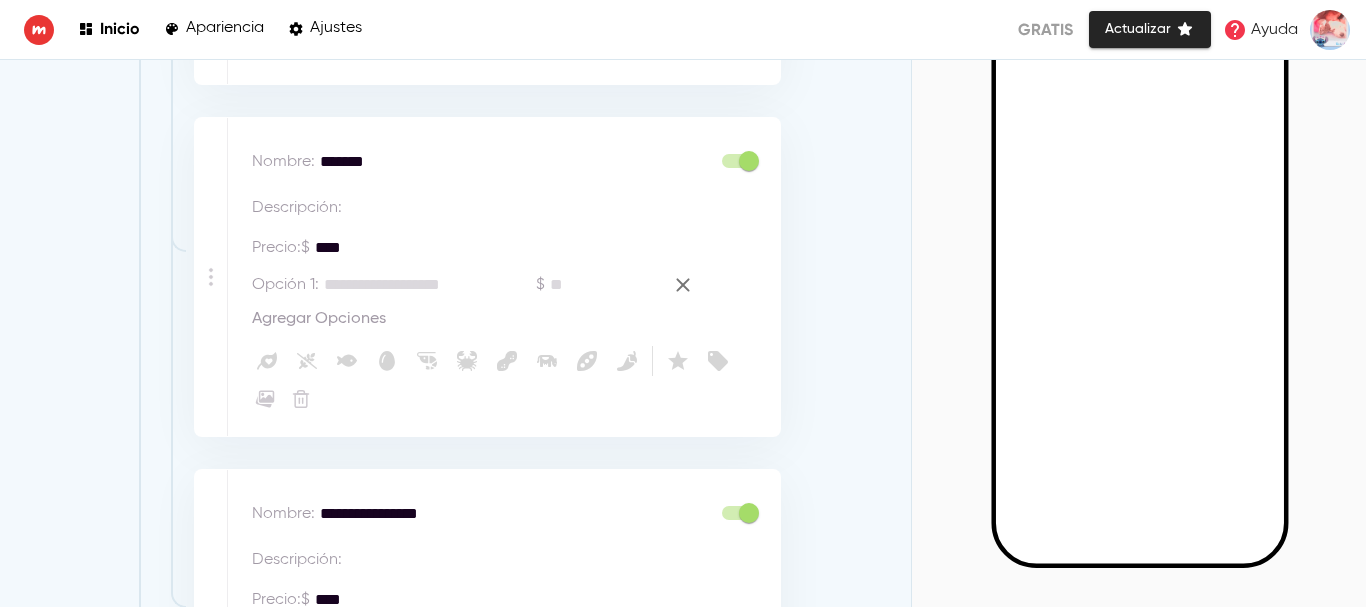 type on "*" 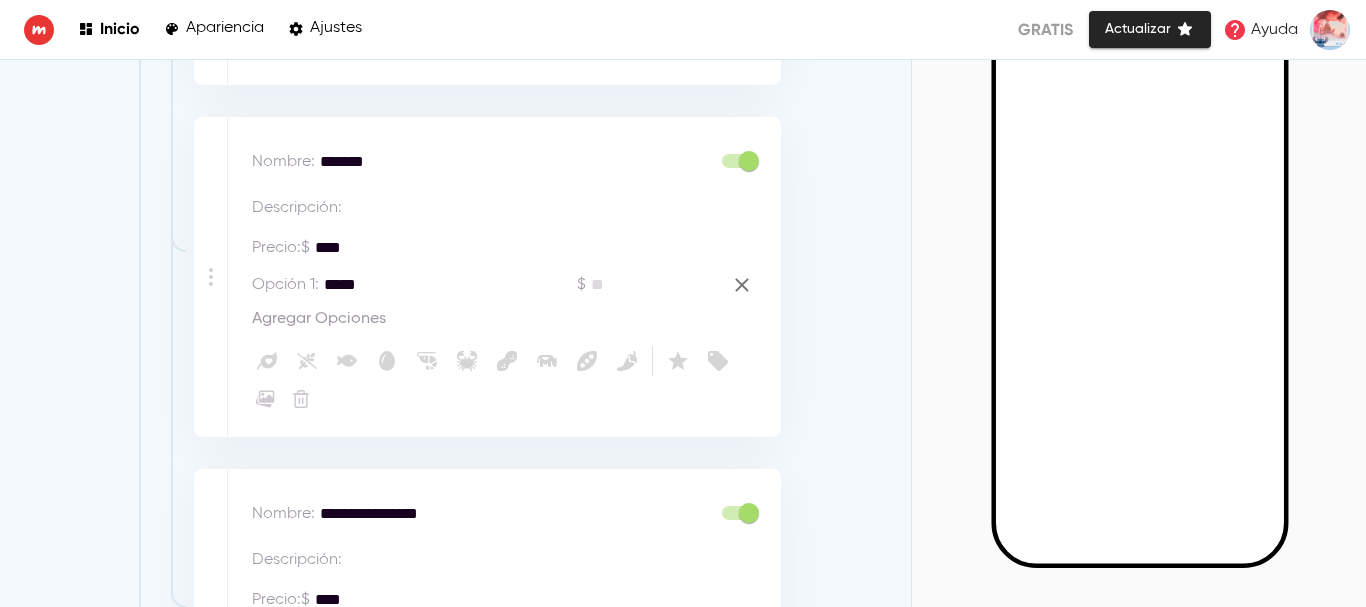 type on "*****" 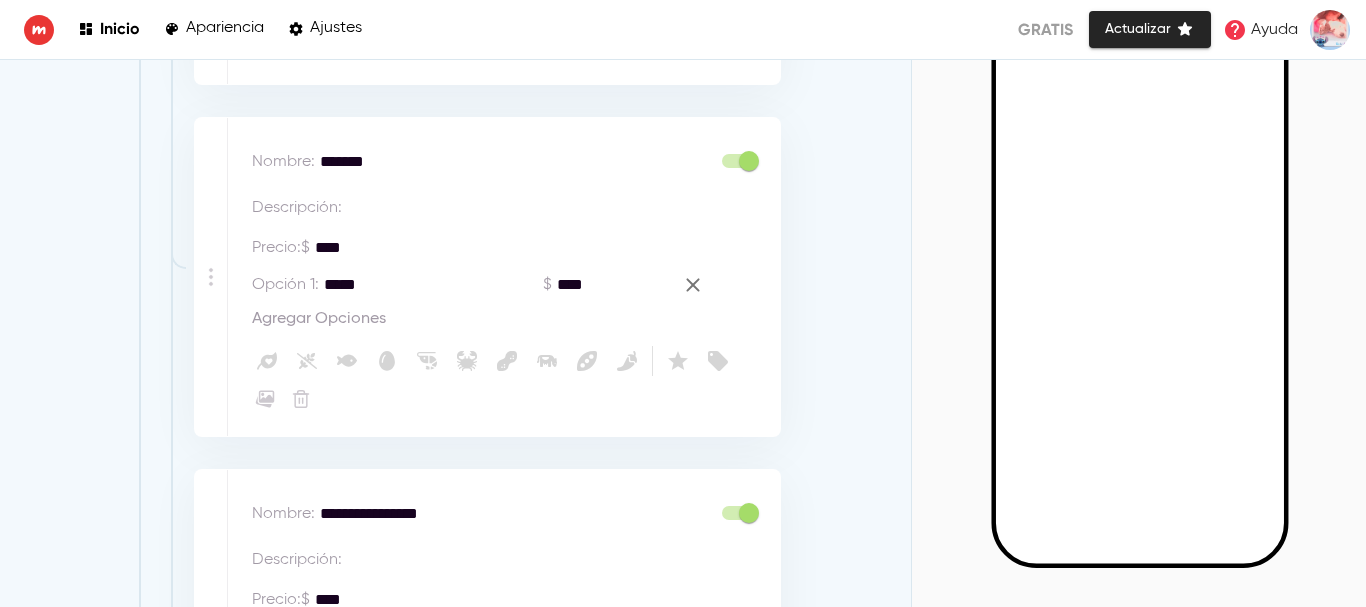 type on "****" 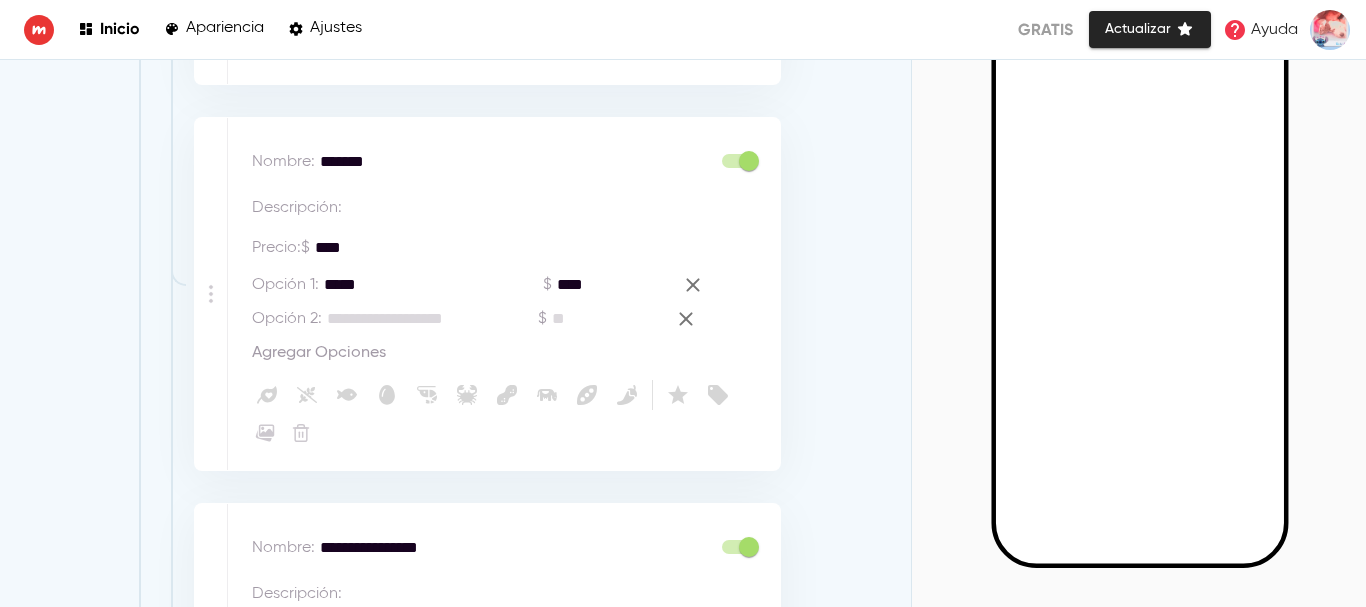 click on "****" at bounding box center [408, 248] 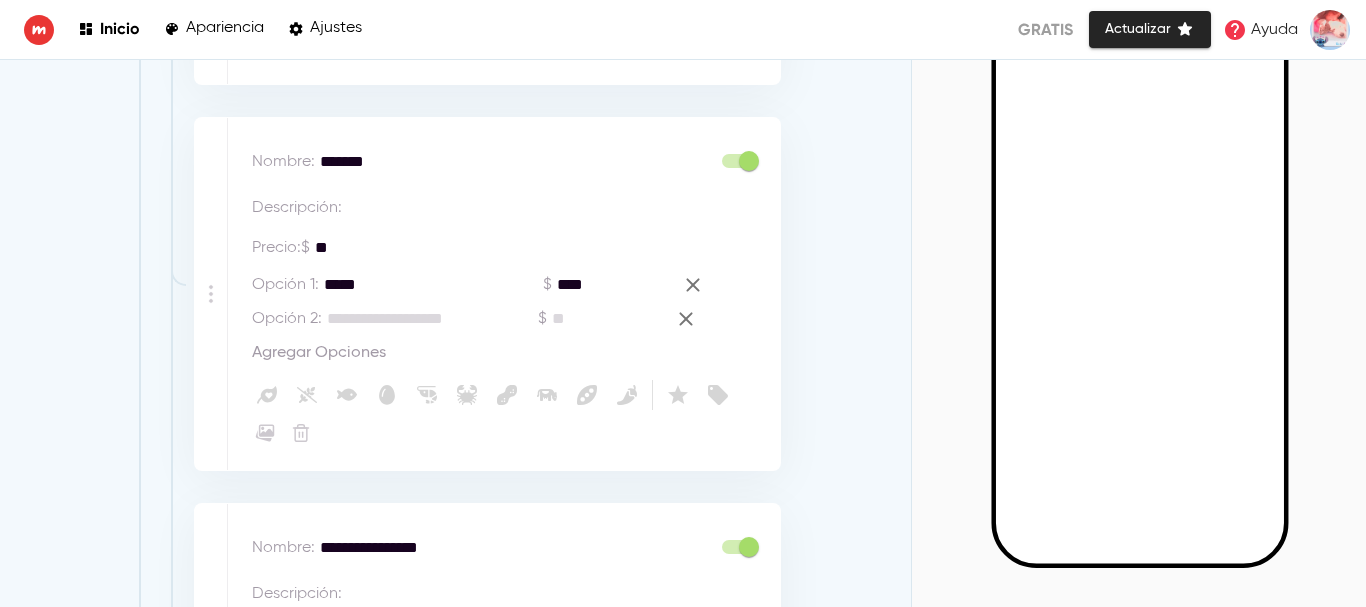 type on "*" 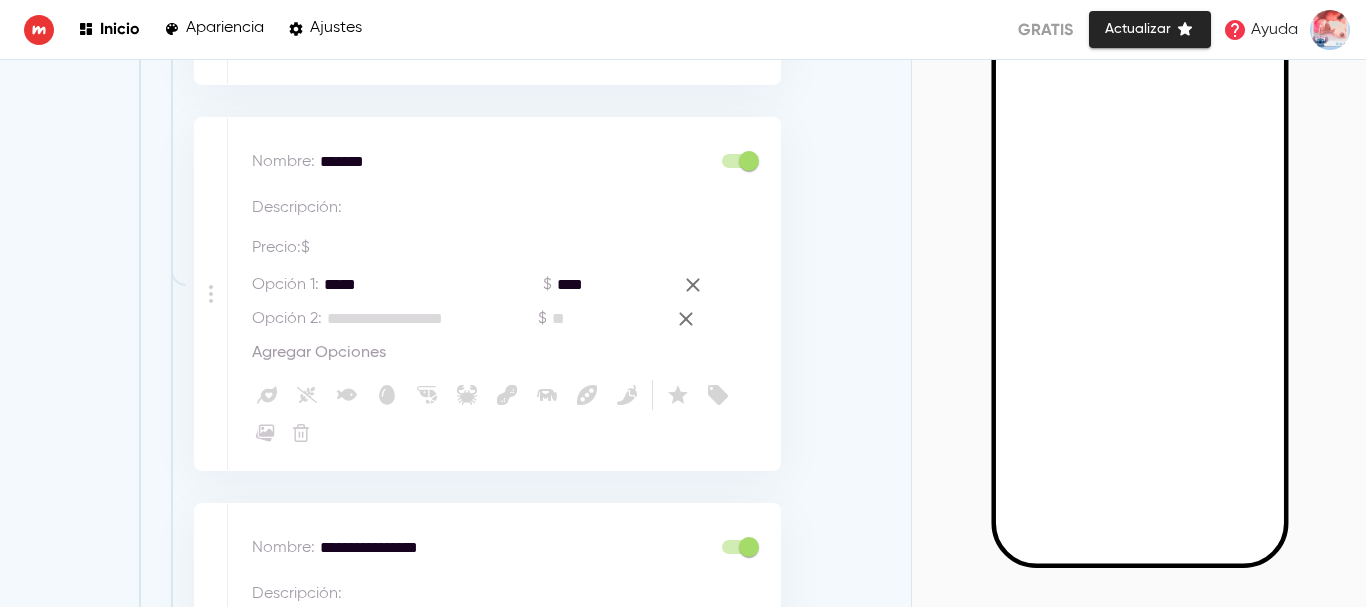 type 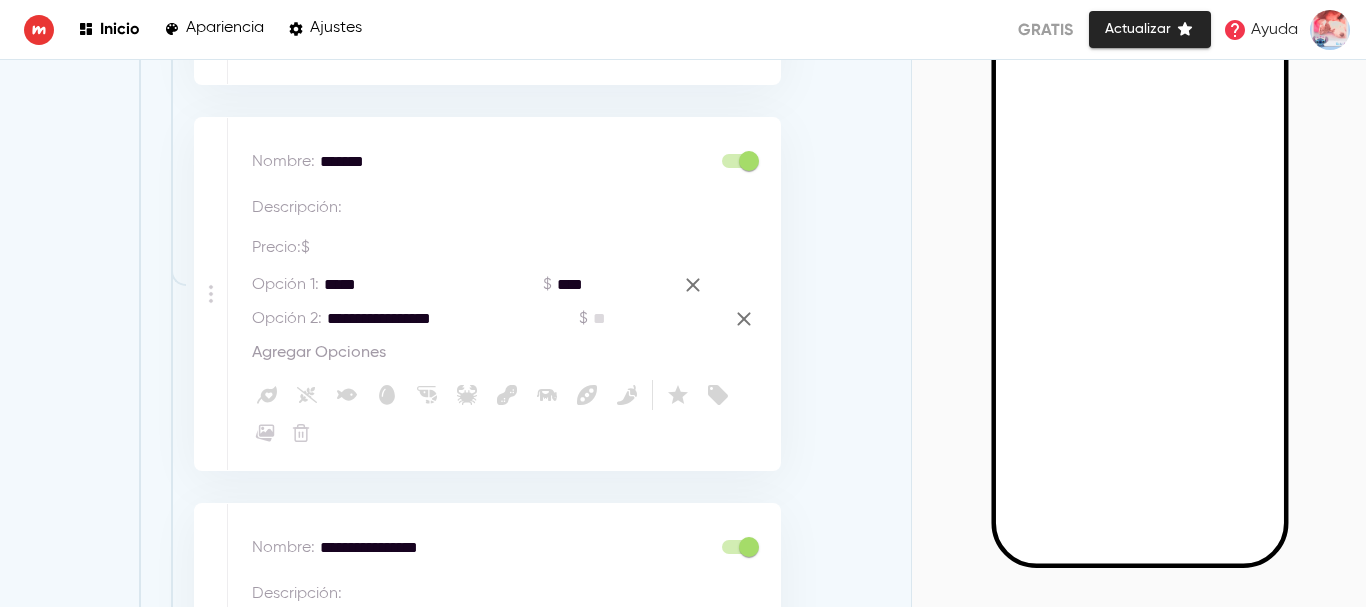 type on "**********" 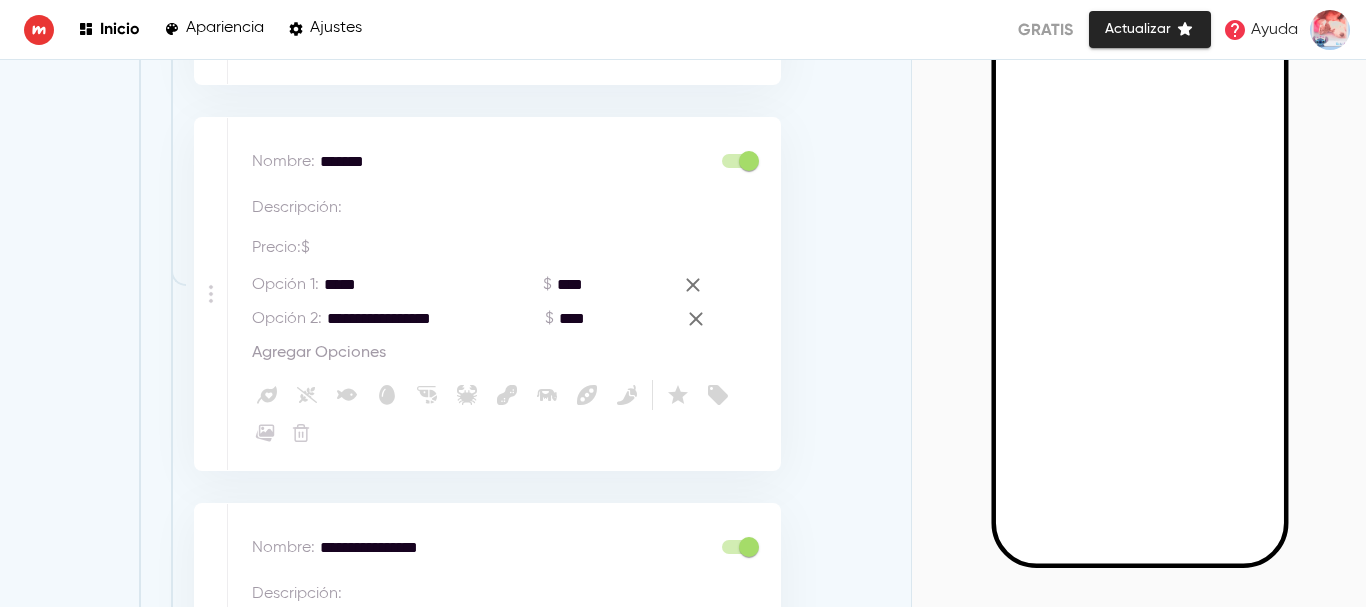type on "****" 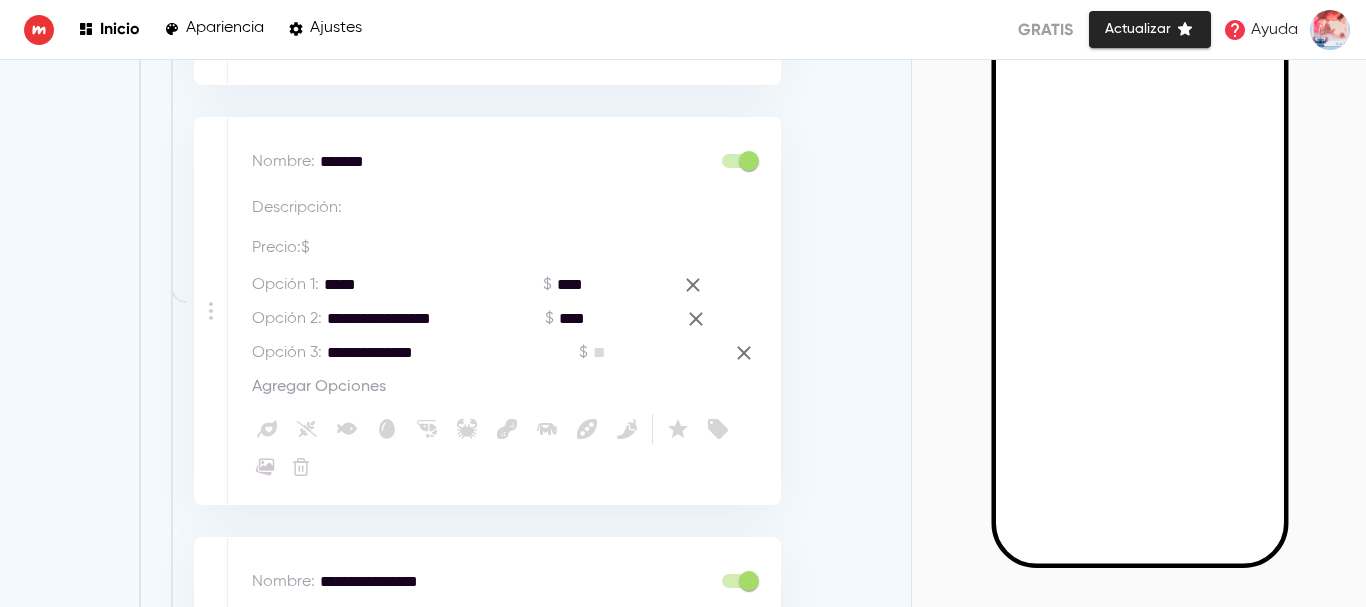 click at bounding box center (656, 353) 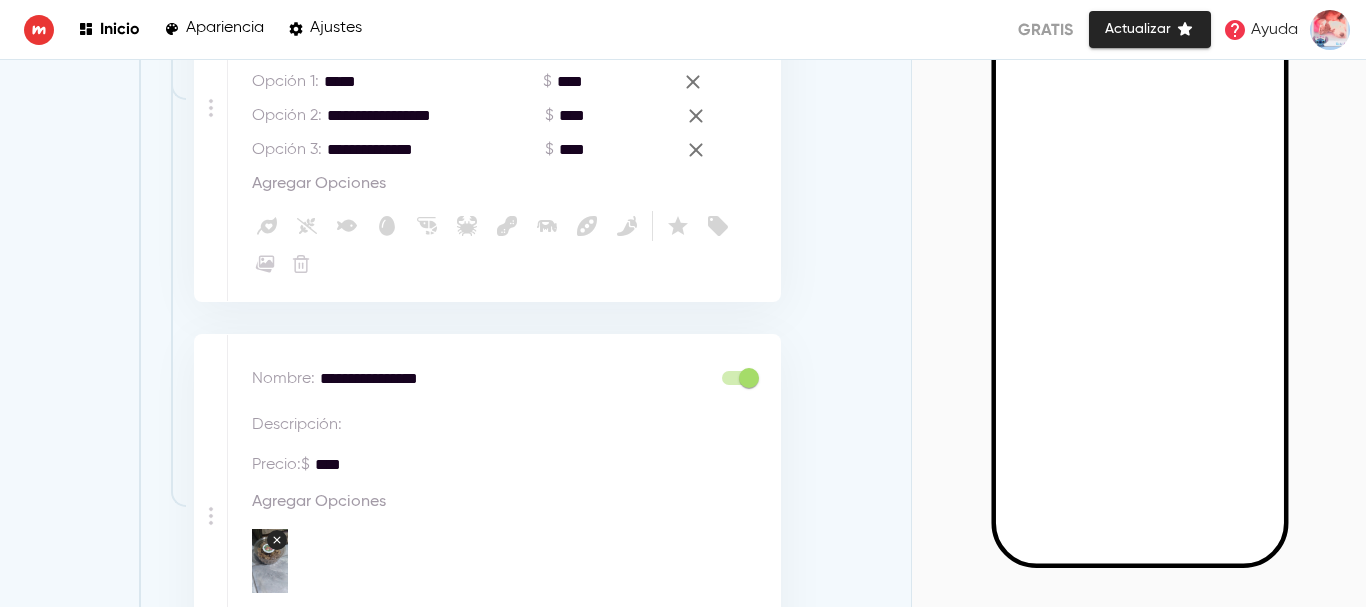 scroll, scrollTop: 3348, scrollLeft: 0, axis: vertical 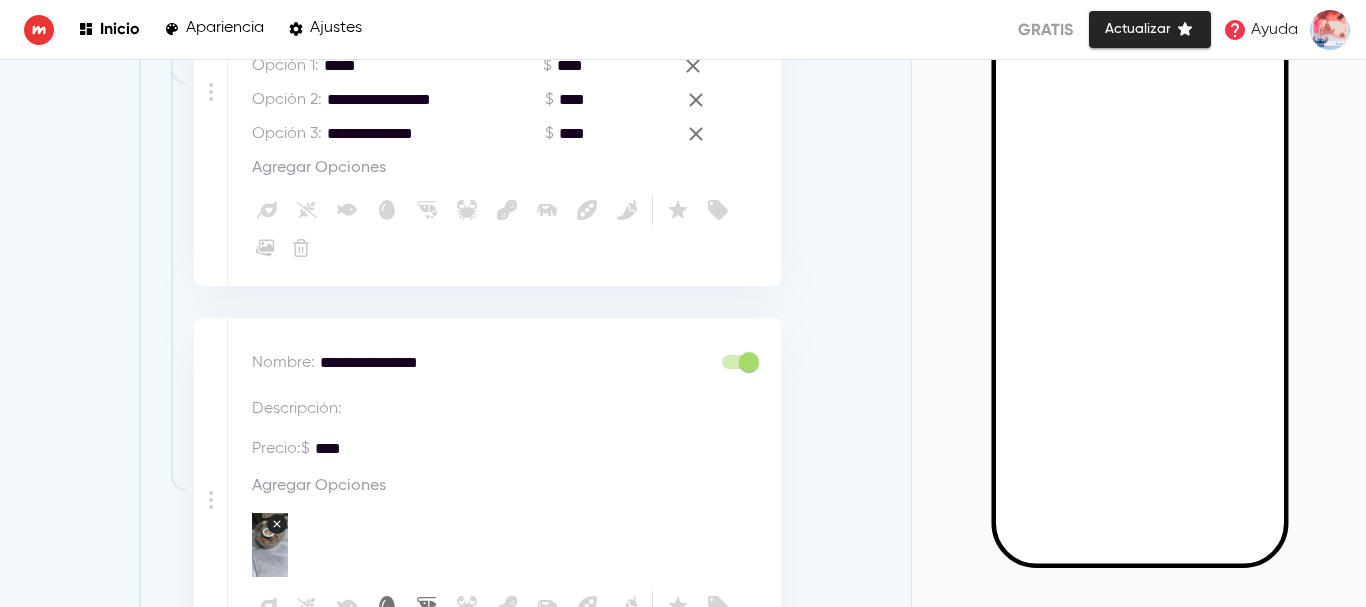 type on "****" 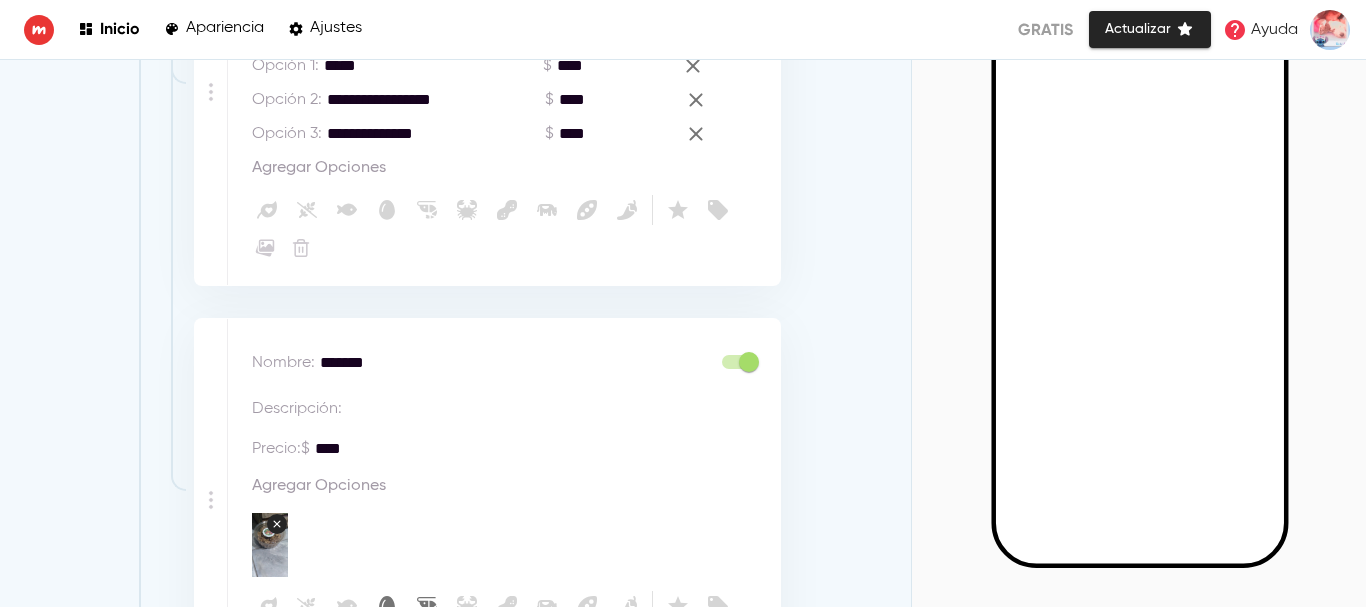 click on "**********" at bounding box center (455, -1077) 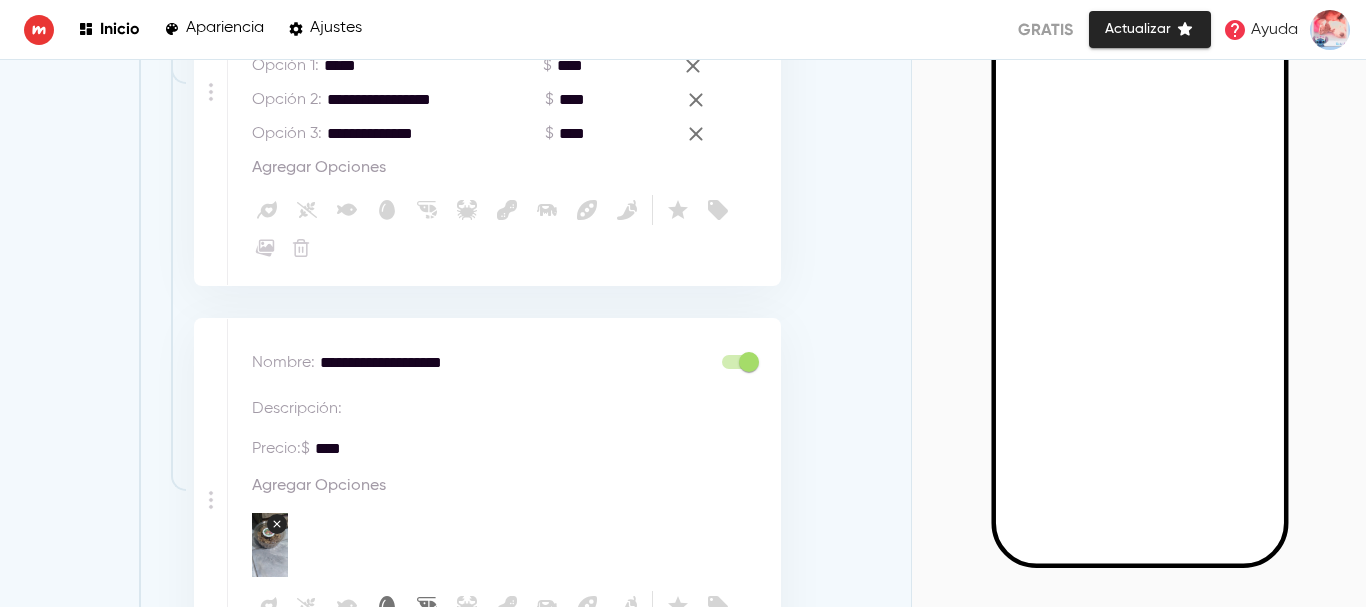 type on "**********" 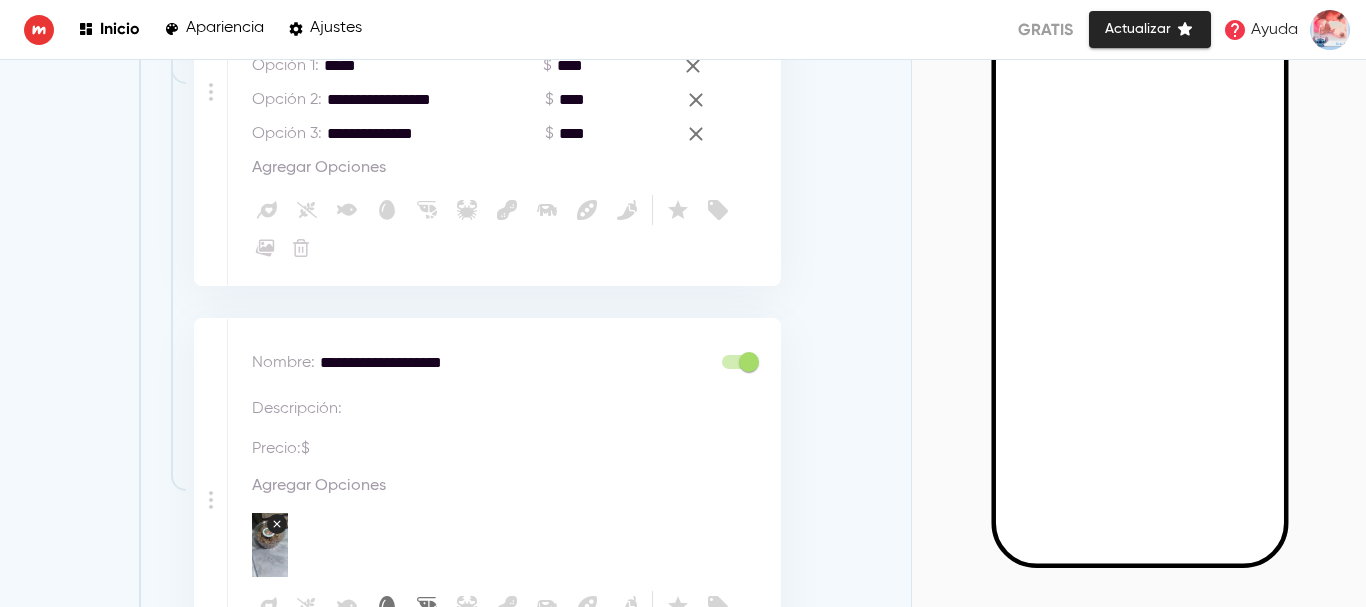type 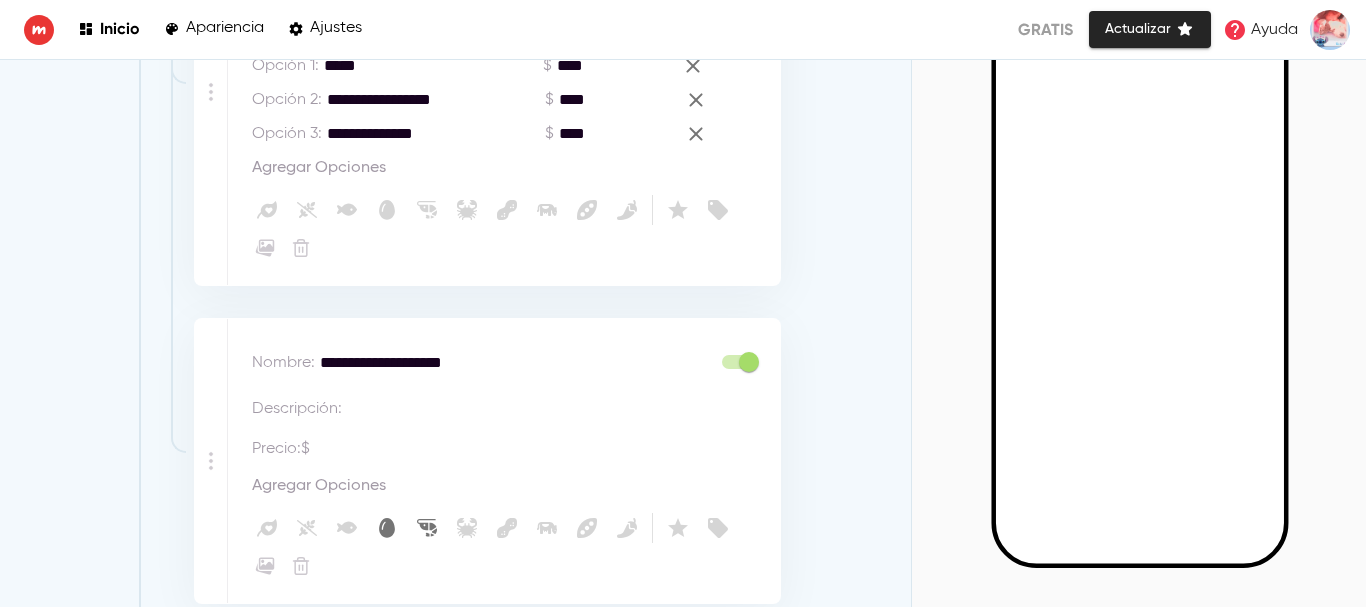 click on "Vista previa" at bounding box center [1139, 283] 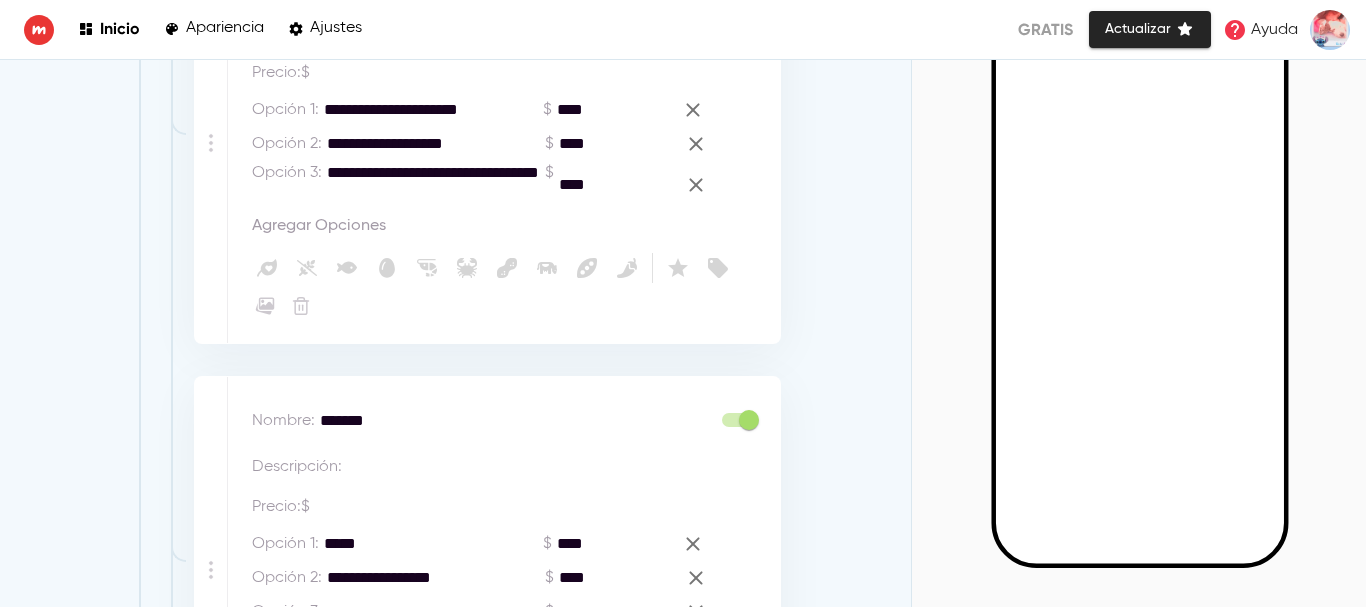 drag, startPoint x: 385, startPoint y: 409, endPoint x: 111, endPoint y: 401, distance: 274.11676 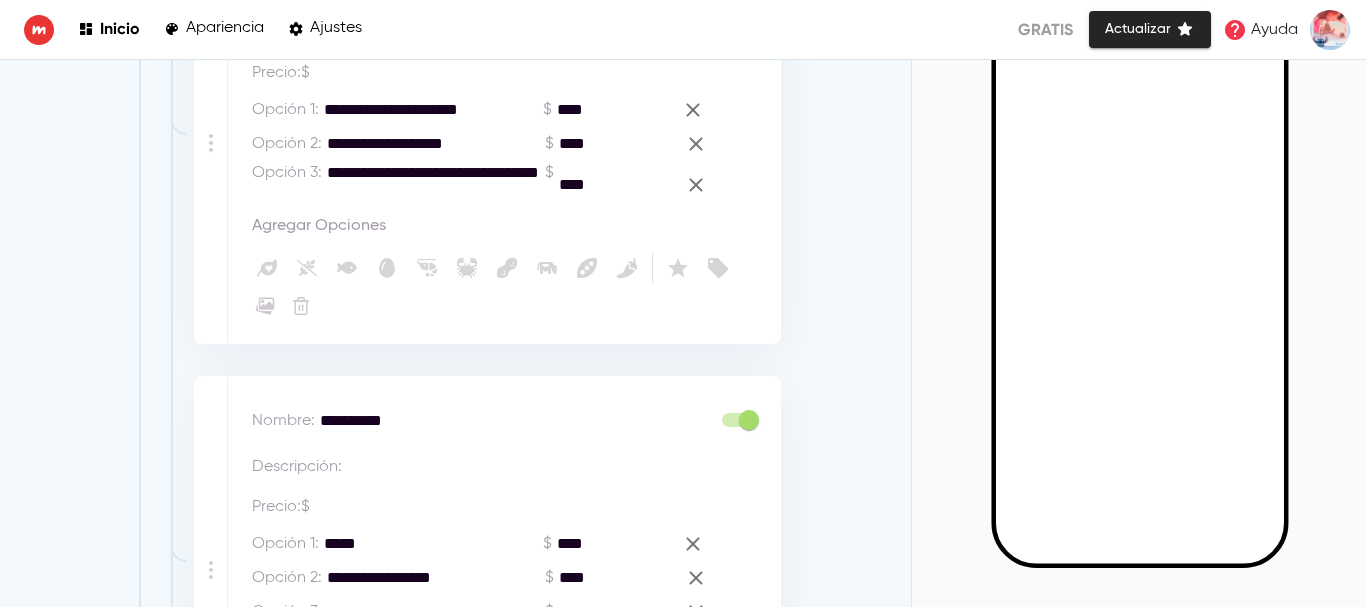 click on "**********" at bounding box center (510, 421) 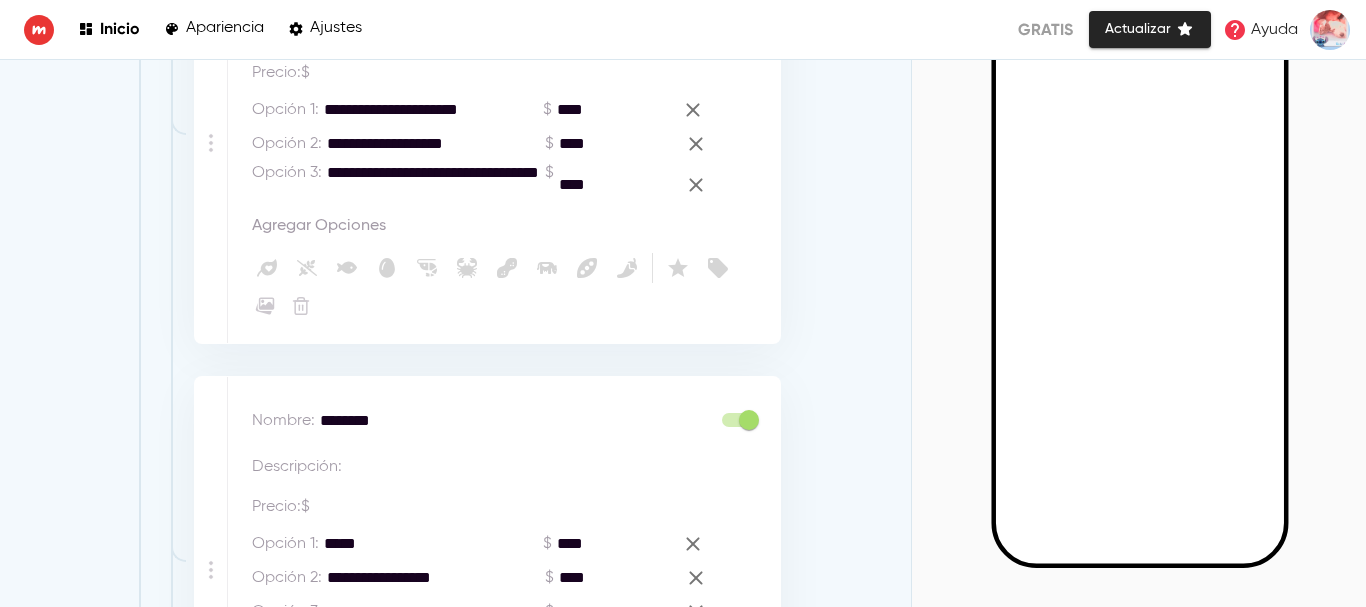 click on "Precio :  $ *" at bounding box center (381, 503) 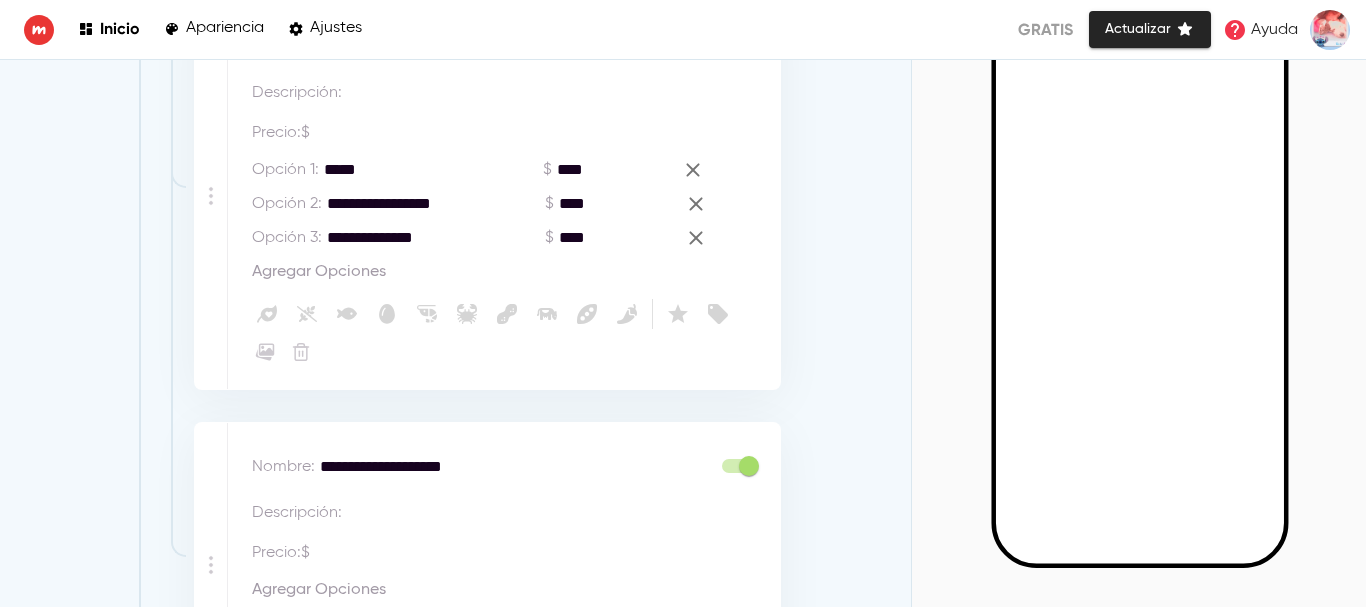 scroll, scrollTop: 3130, scrollLeft: 0, axis: vertical 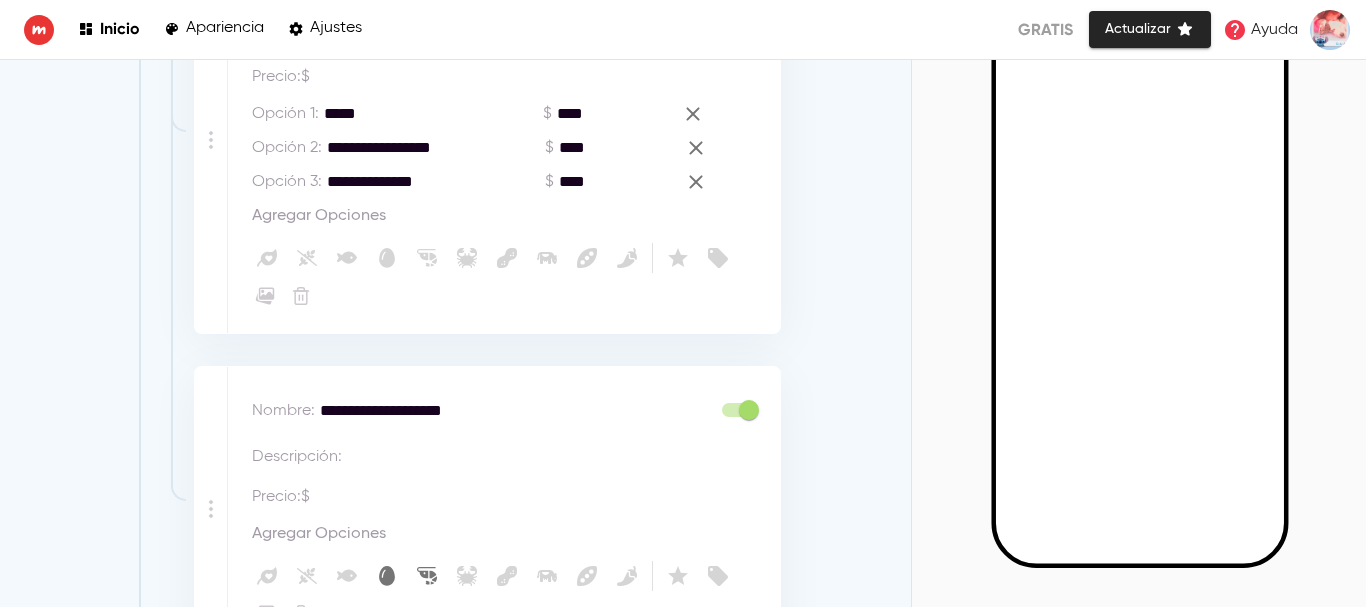type on "*******" 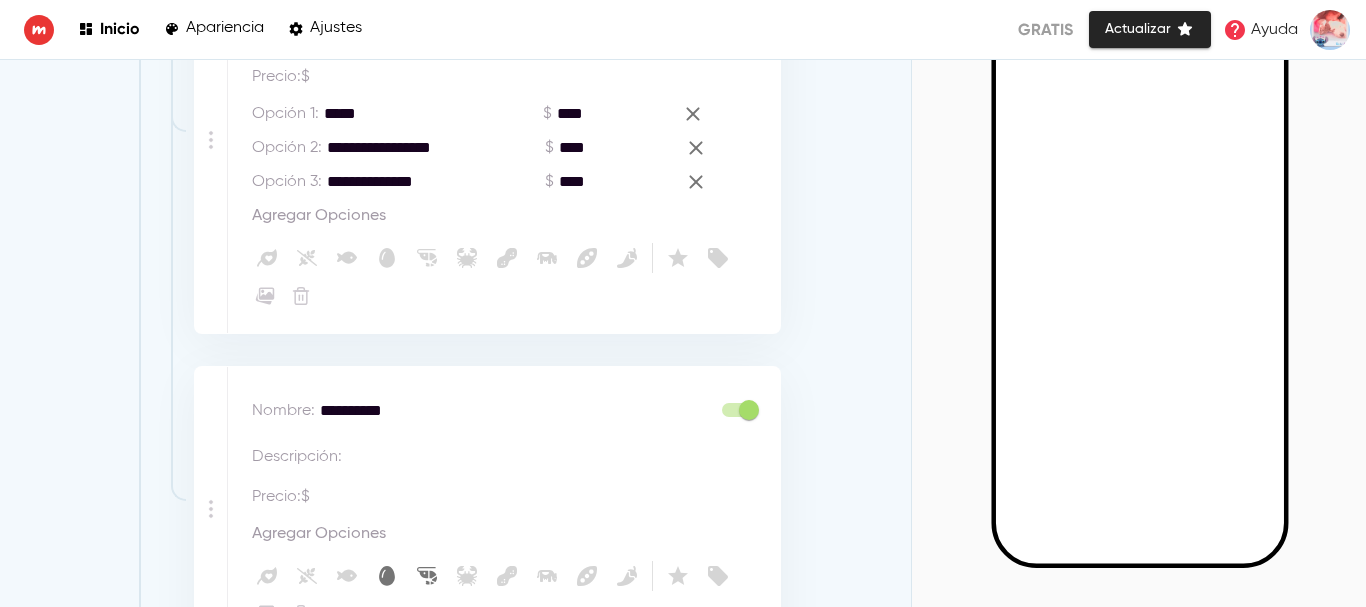 type on "**********" 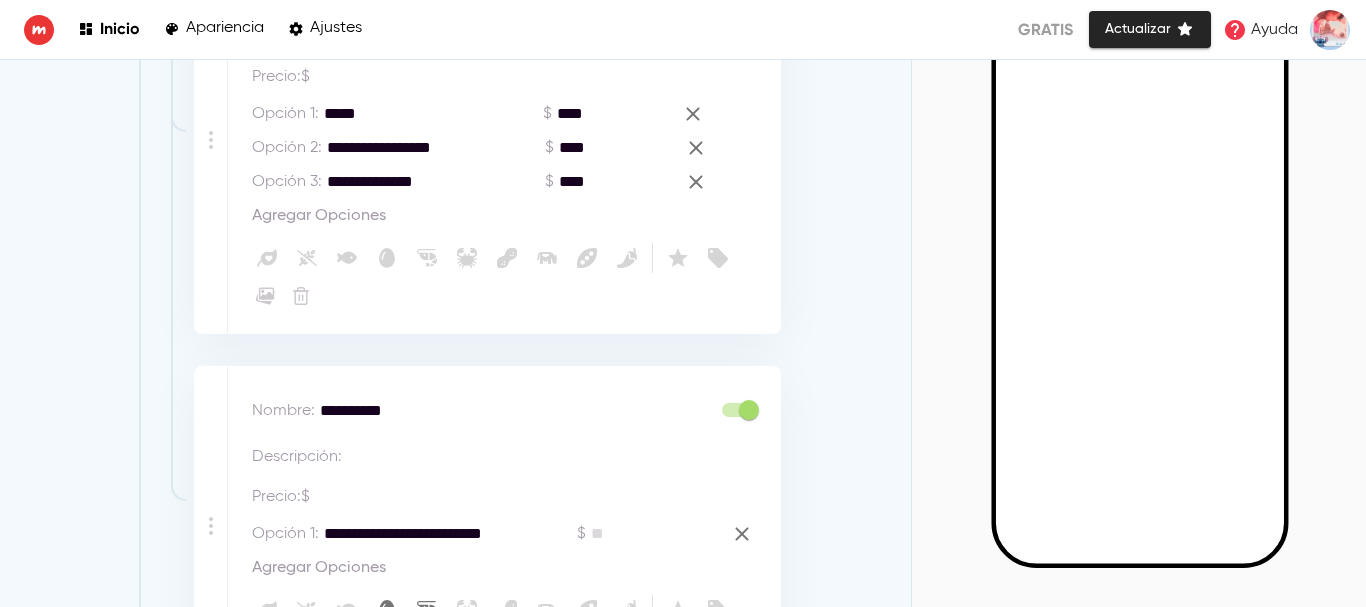 type on "**********" 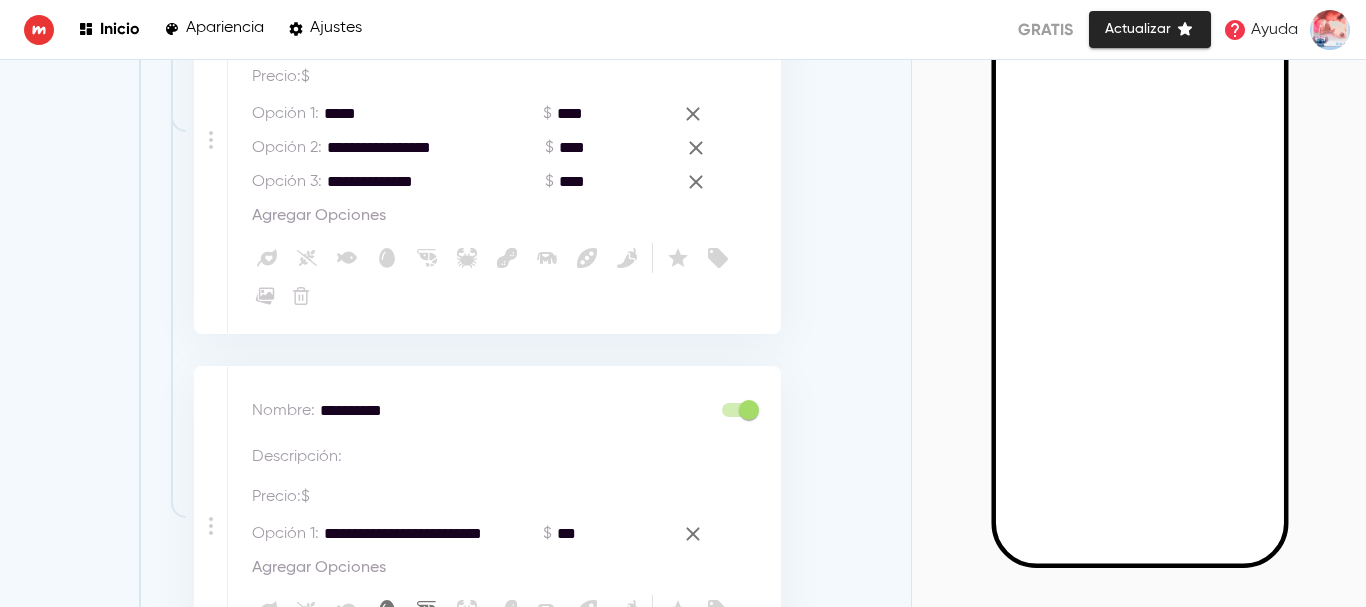 type on "***" 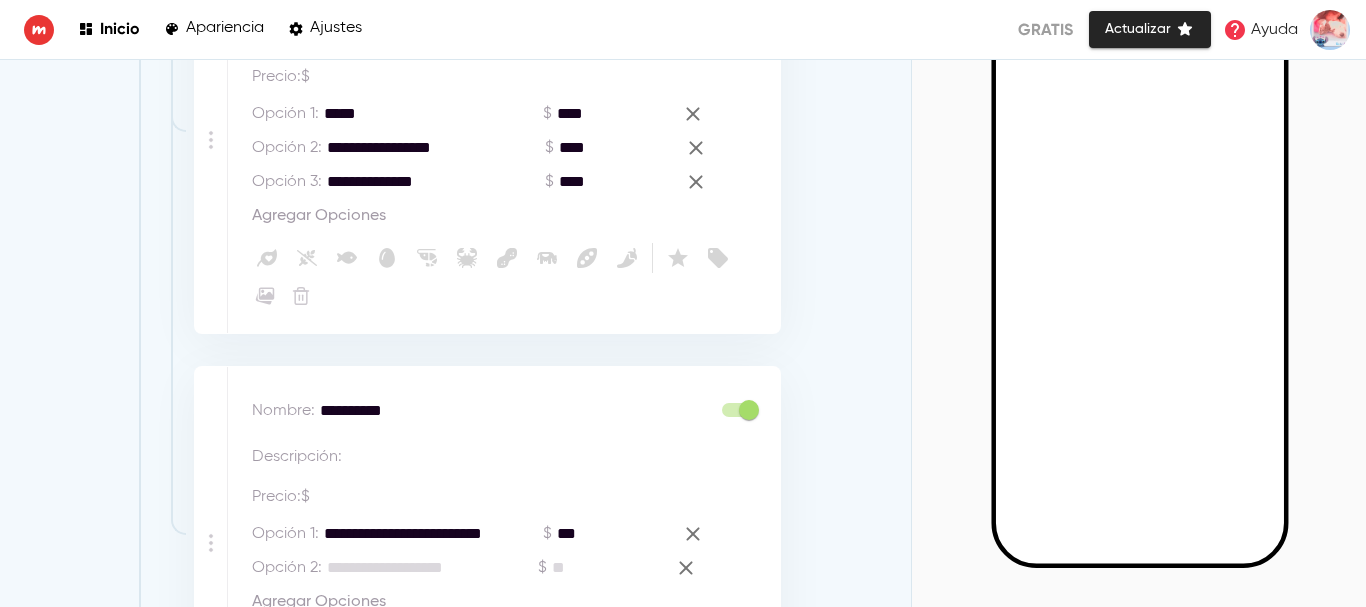 type on "*" 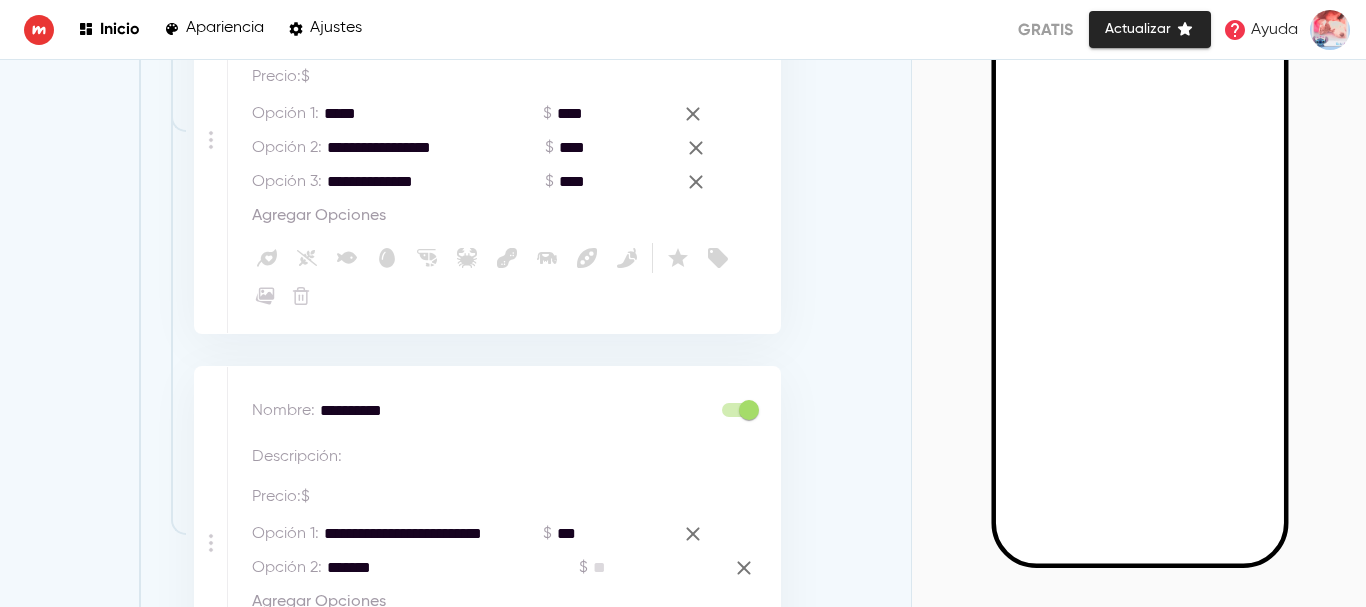 type on "*******" 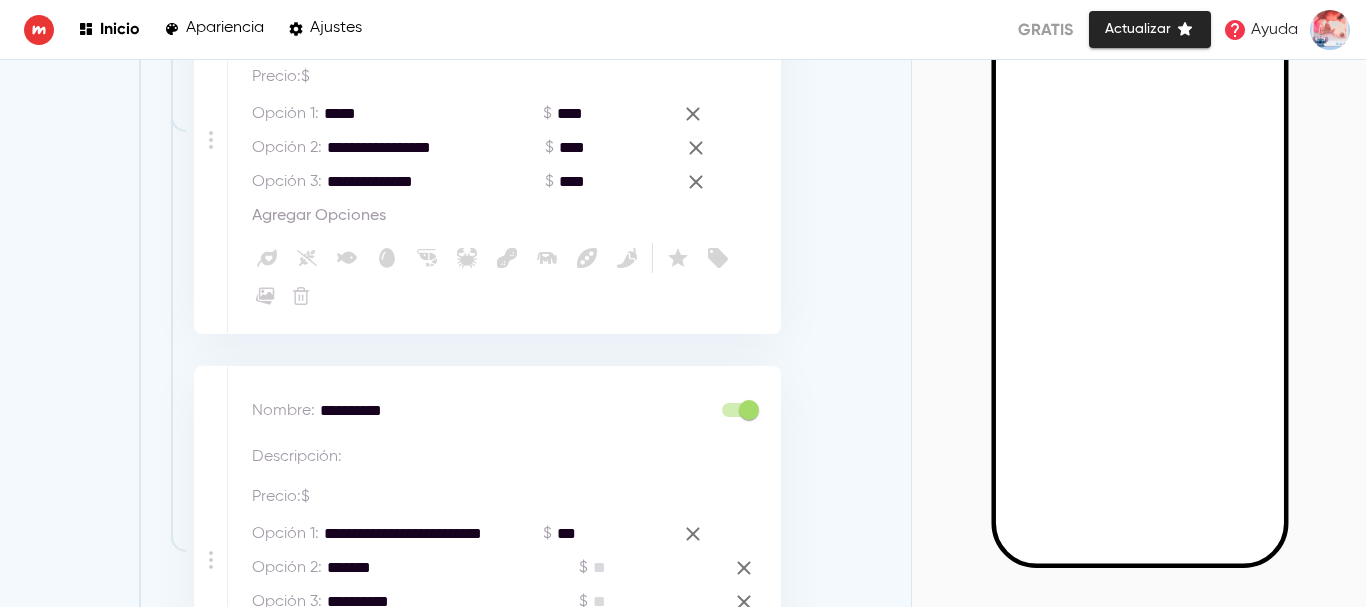 type on "*********" 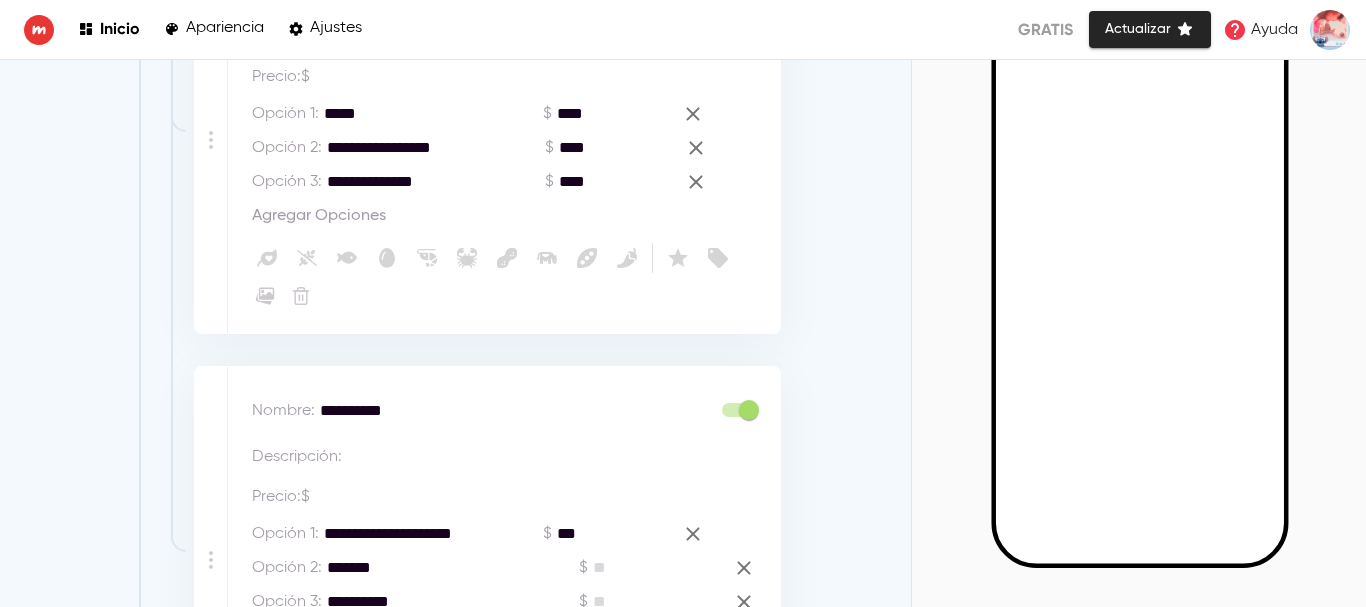 type on "**********" 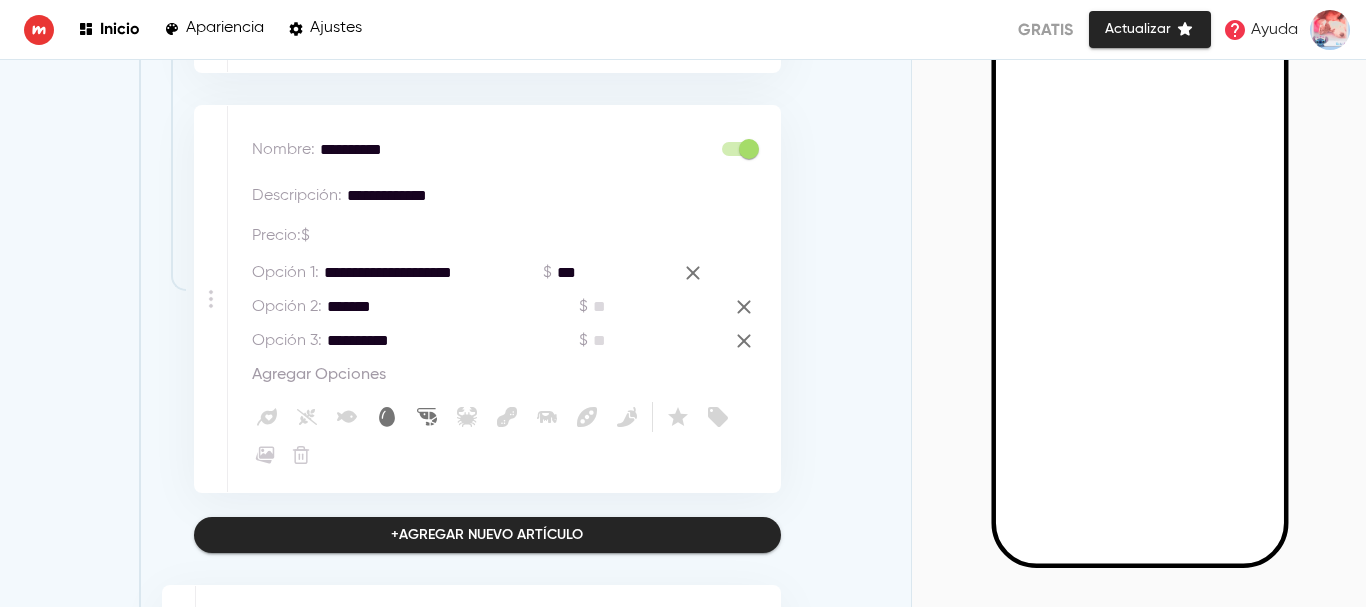 scroll, scrollTop: 3407, scrollLeft: 0, axis: vertical 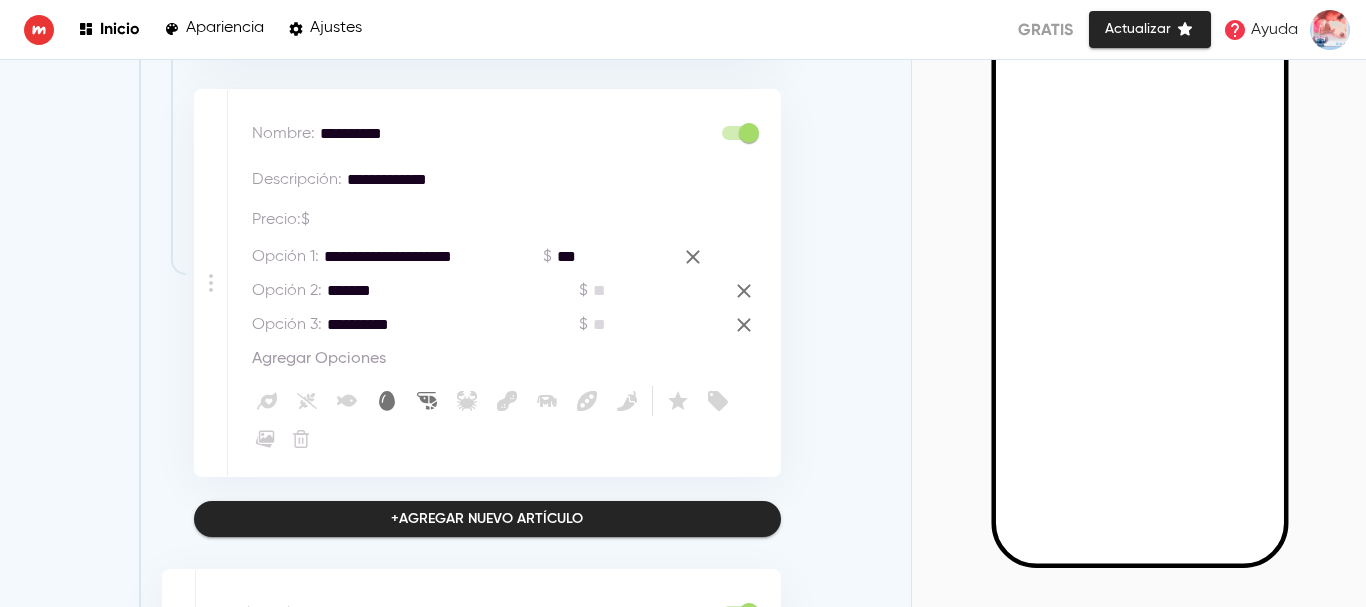 type on "**********" 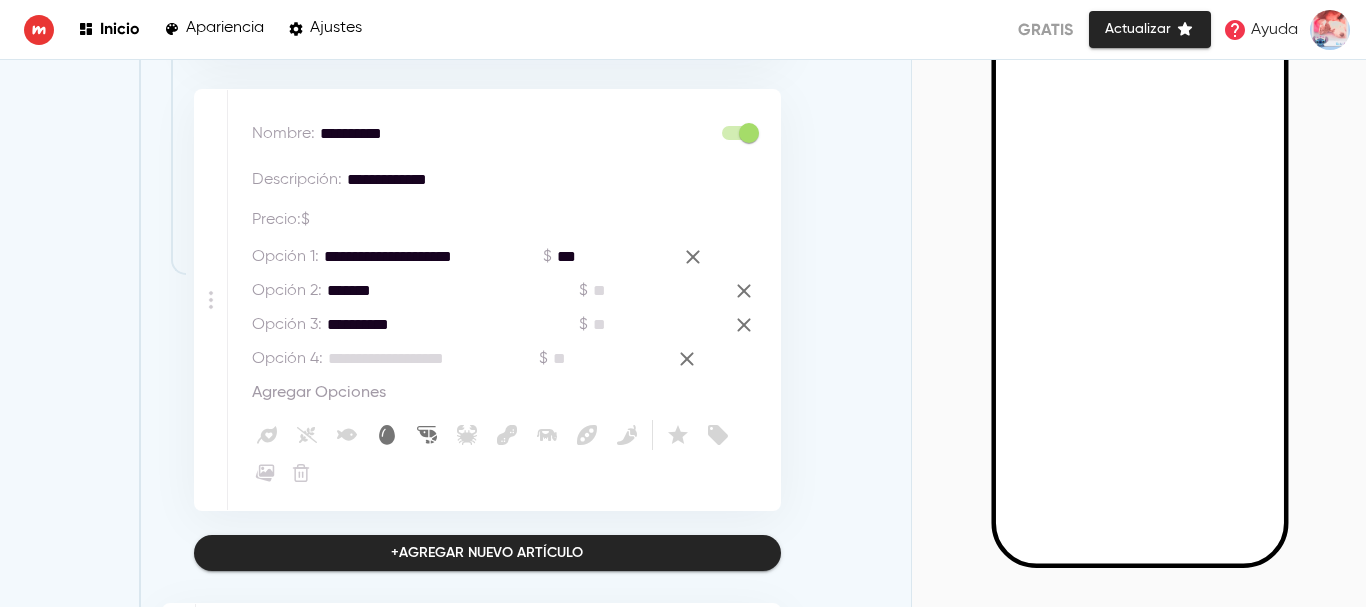 scroll, scrollTop: 3441, scrollLeft: 0, axis: vertical 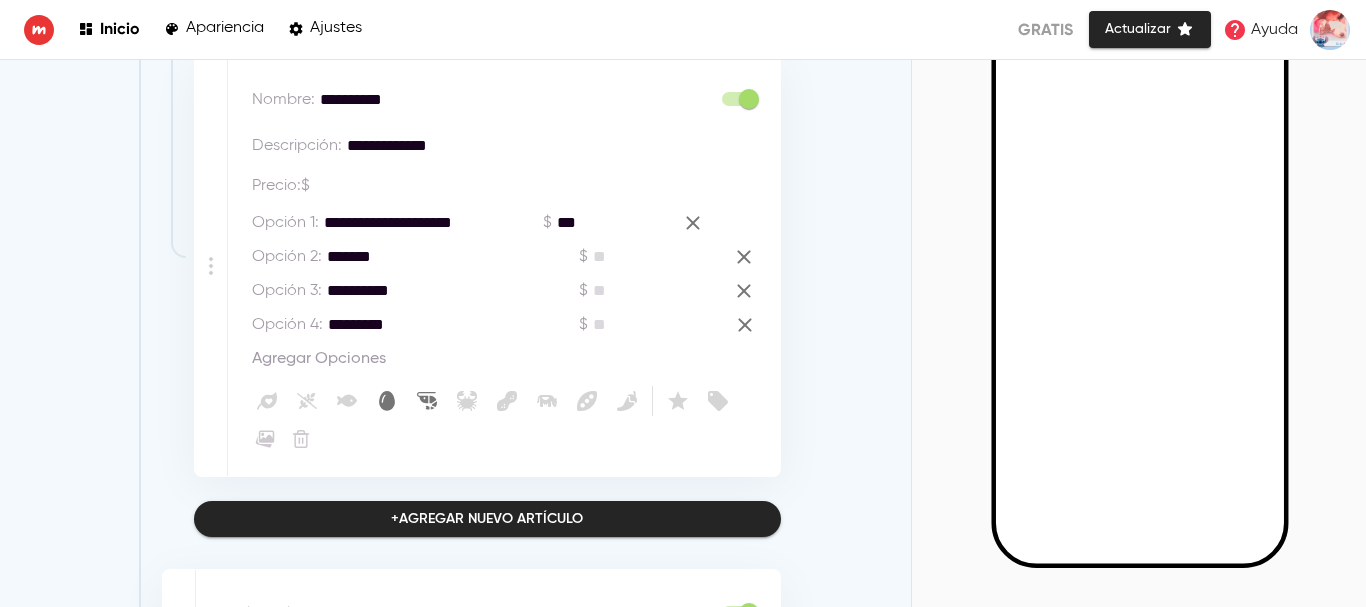 type on "*********" 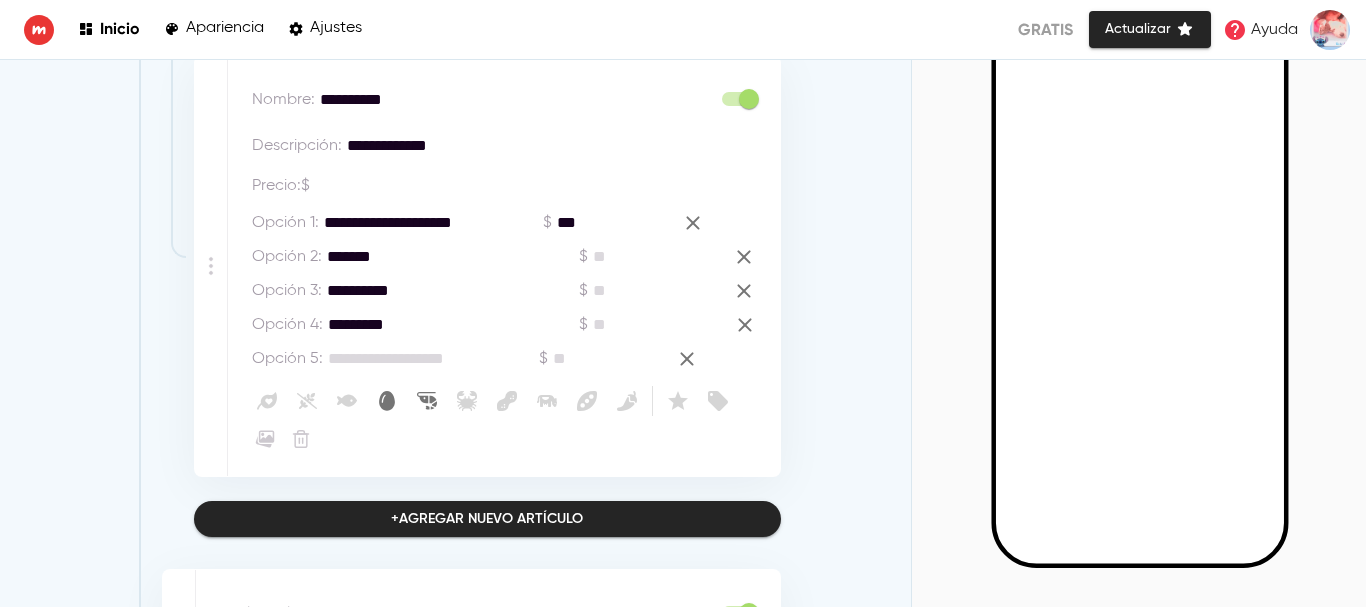 type on "*********" 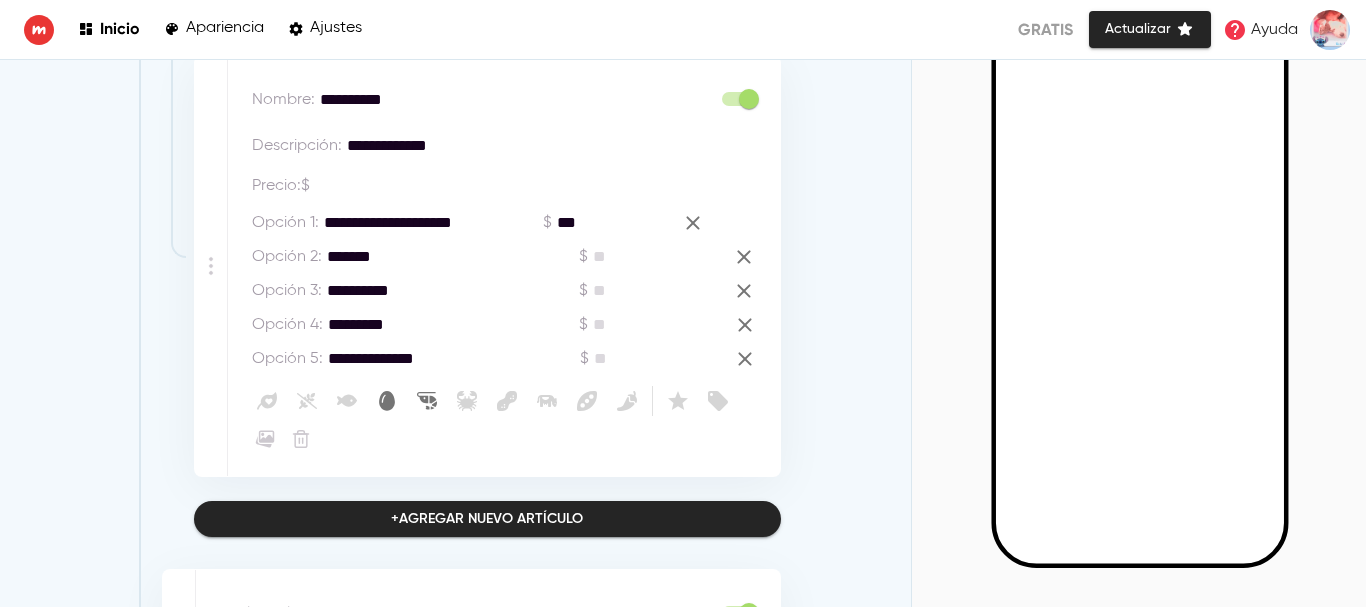 scroll, scrollTop: 3656, scrollLeft: 0, axis: vertical 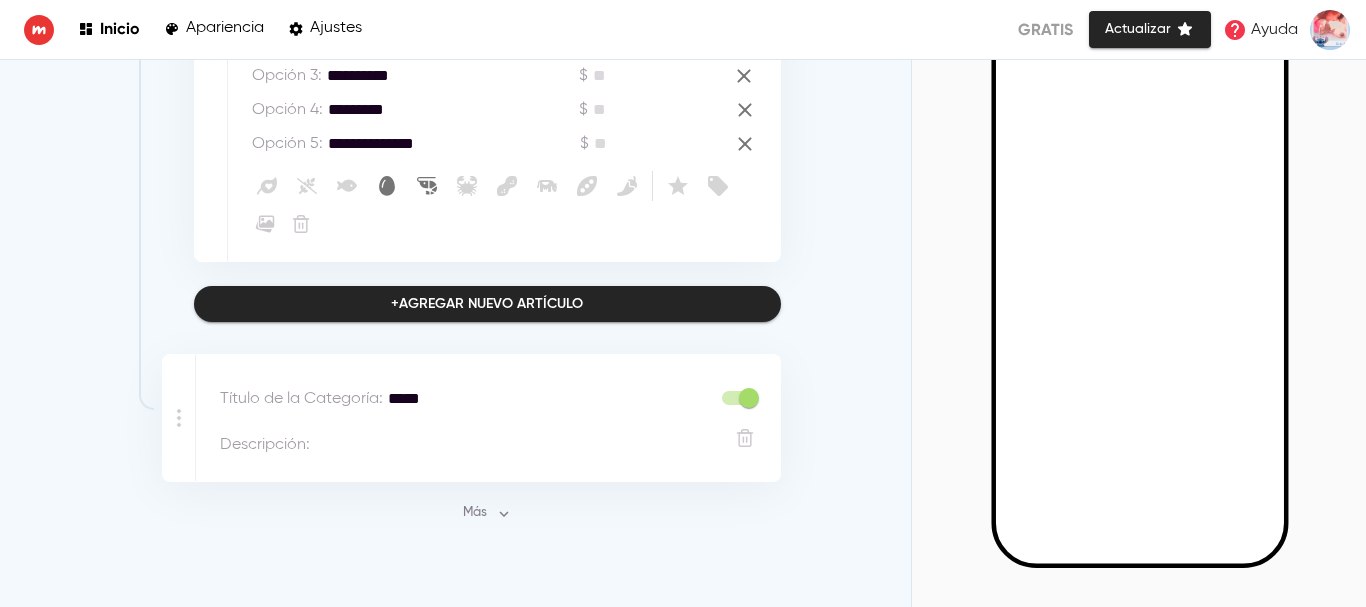 type on "**********" 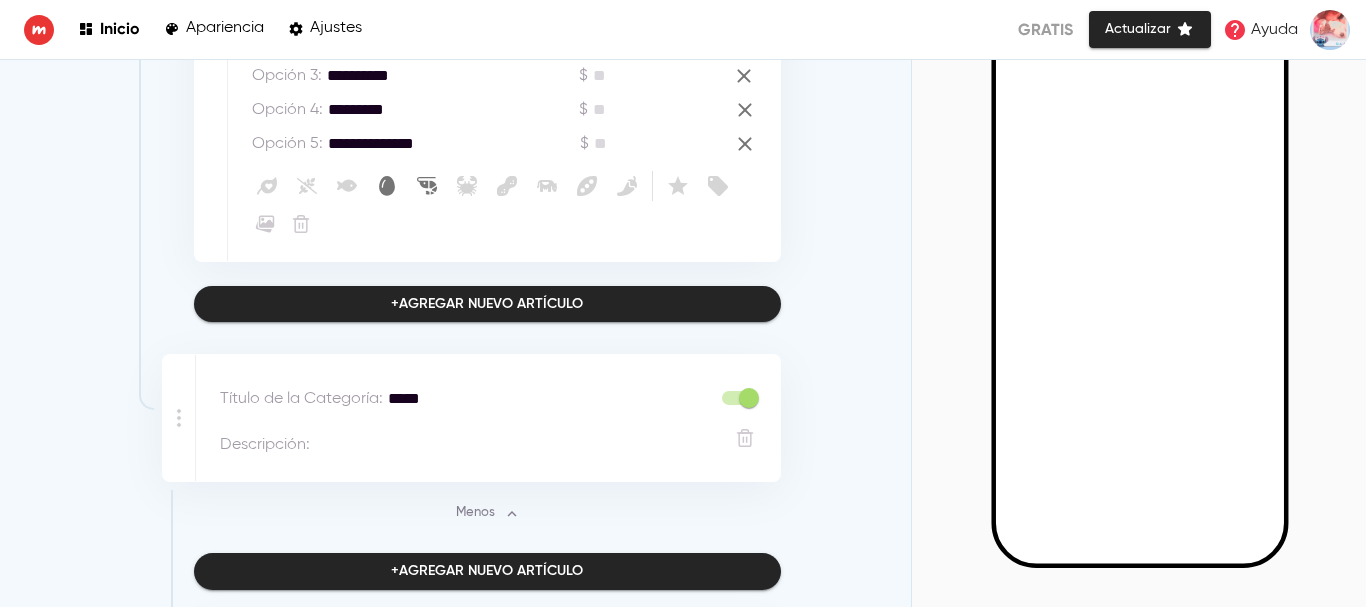scroll, scrollTop: 4092, scrollLeft: 0, axis: vertical 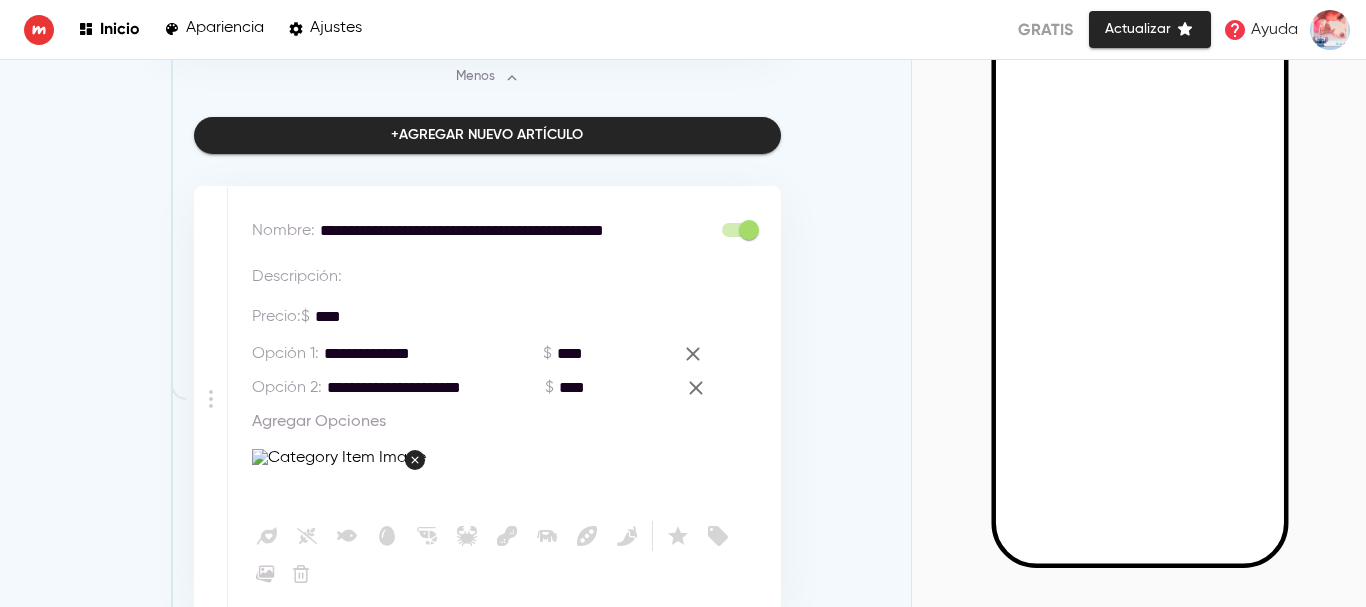drag, startPoint x: 384, startPoint y: 304, endPoint x: 281, endPoint y: 316, distance: 103.69667 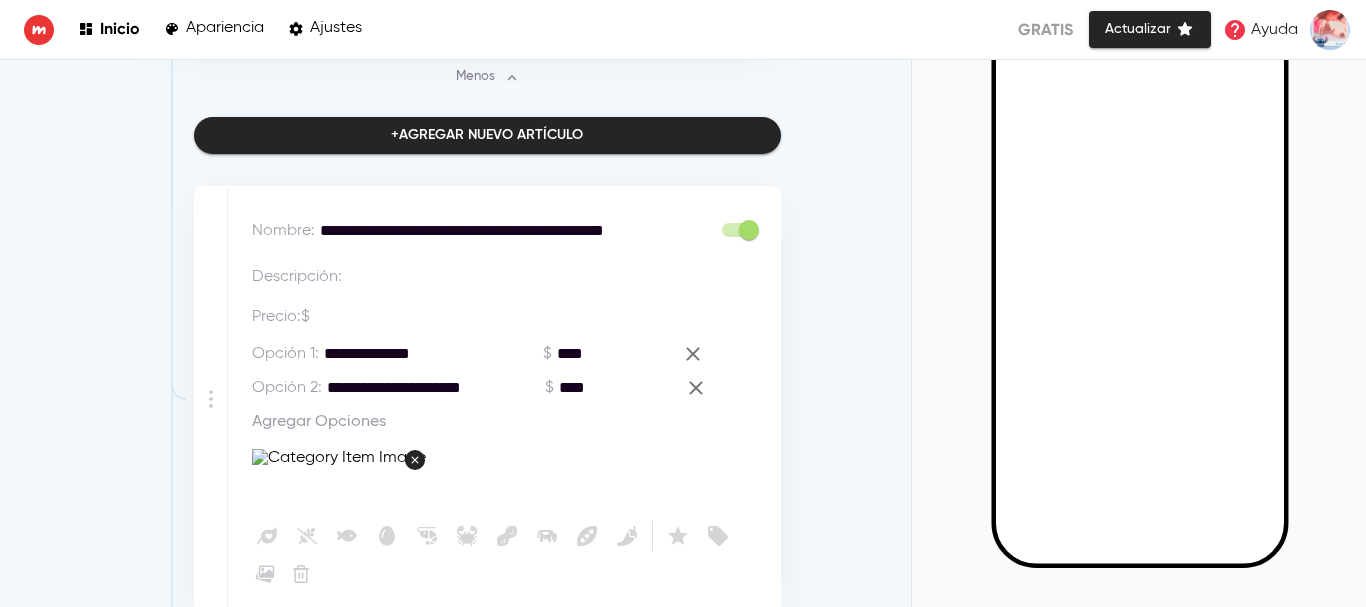 type 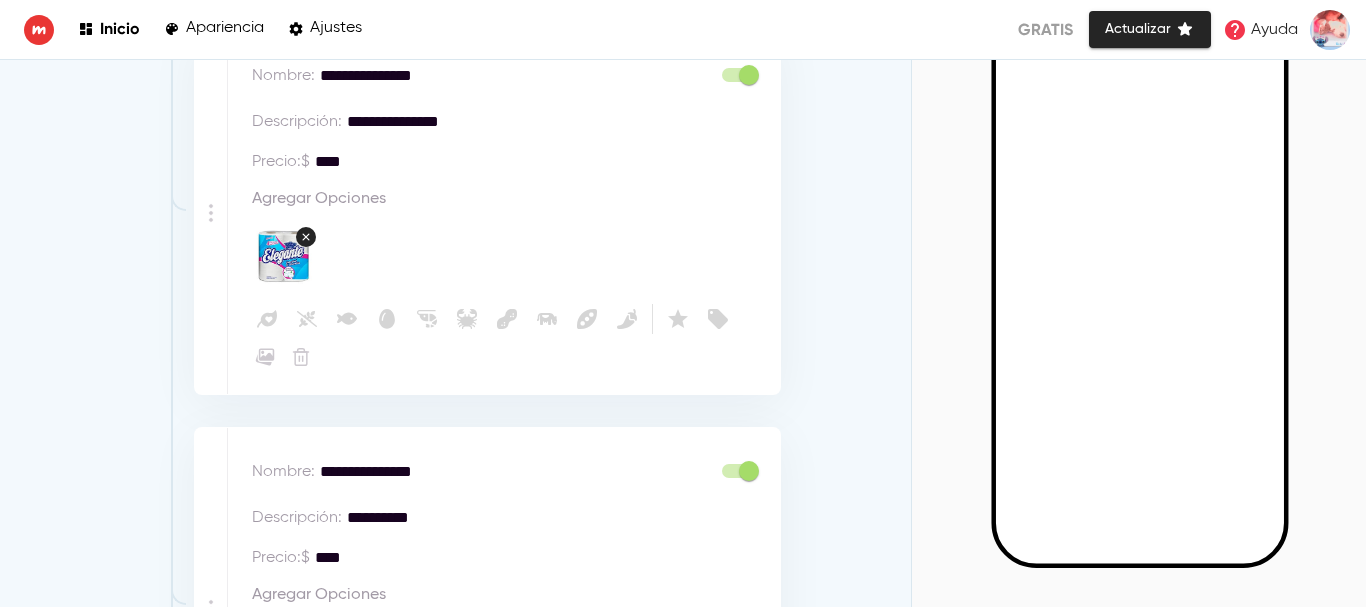 scroll, scrollTop: 4645, scrollLeft: 0, axis: vertical 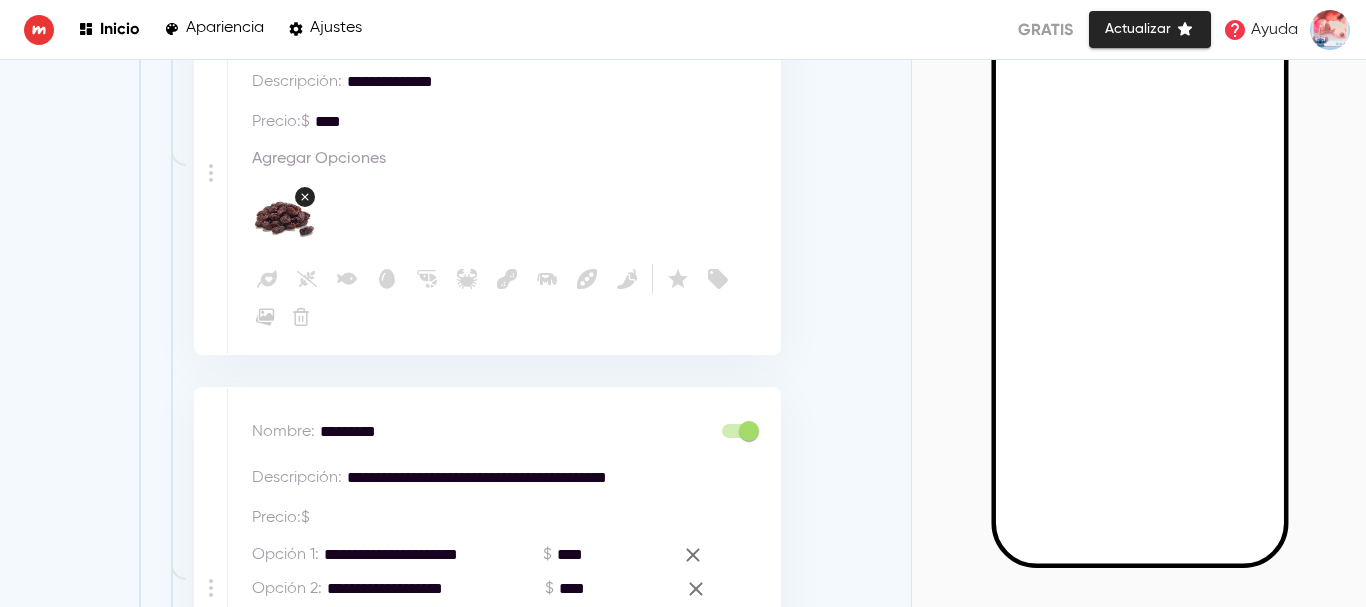 click at bounding box center (1139, 275) 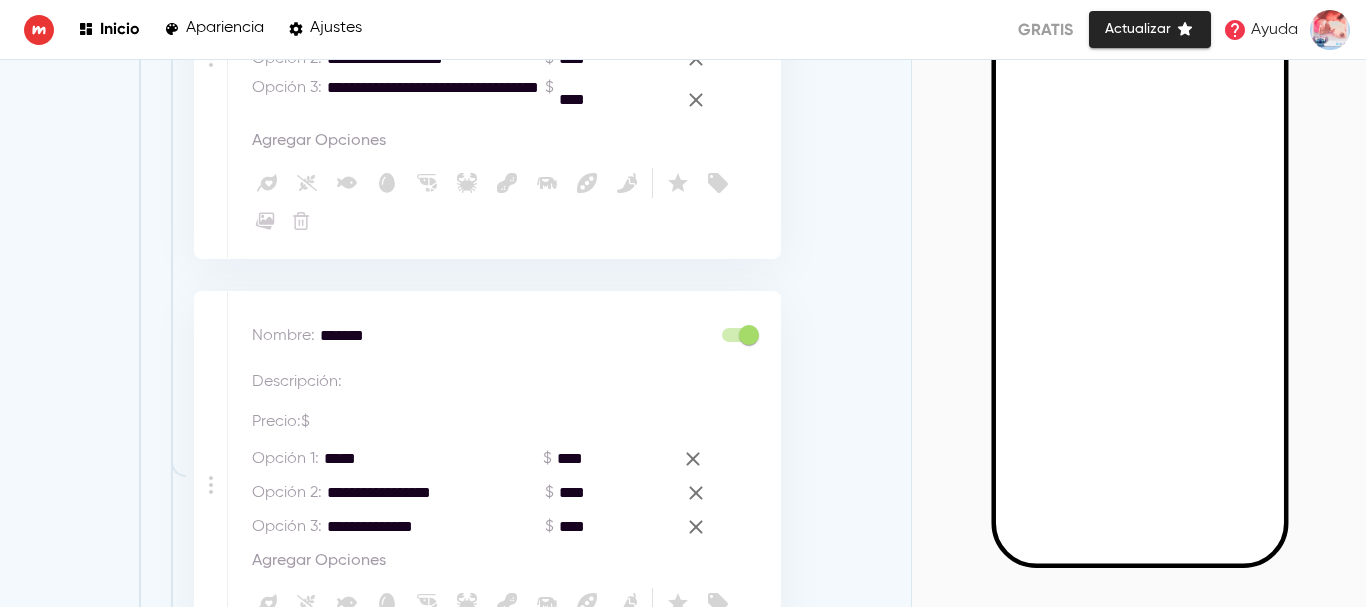 scroll, scrollTop: 2865, scrollLeft: 0, axis: vertical 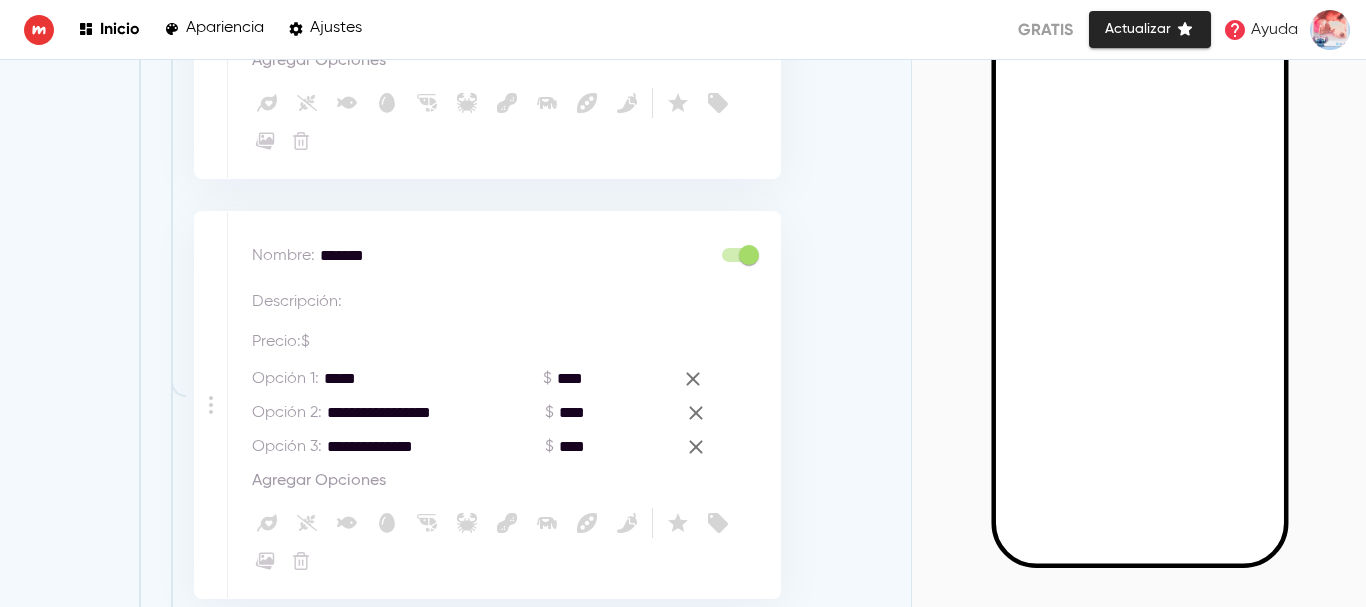 click on "Agregar Opciones" at bounding box center [319, 481] 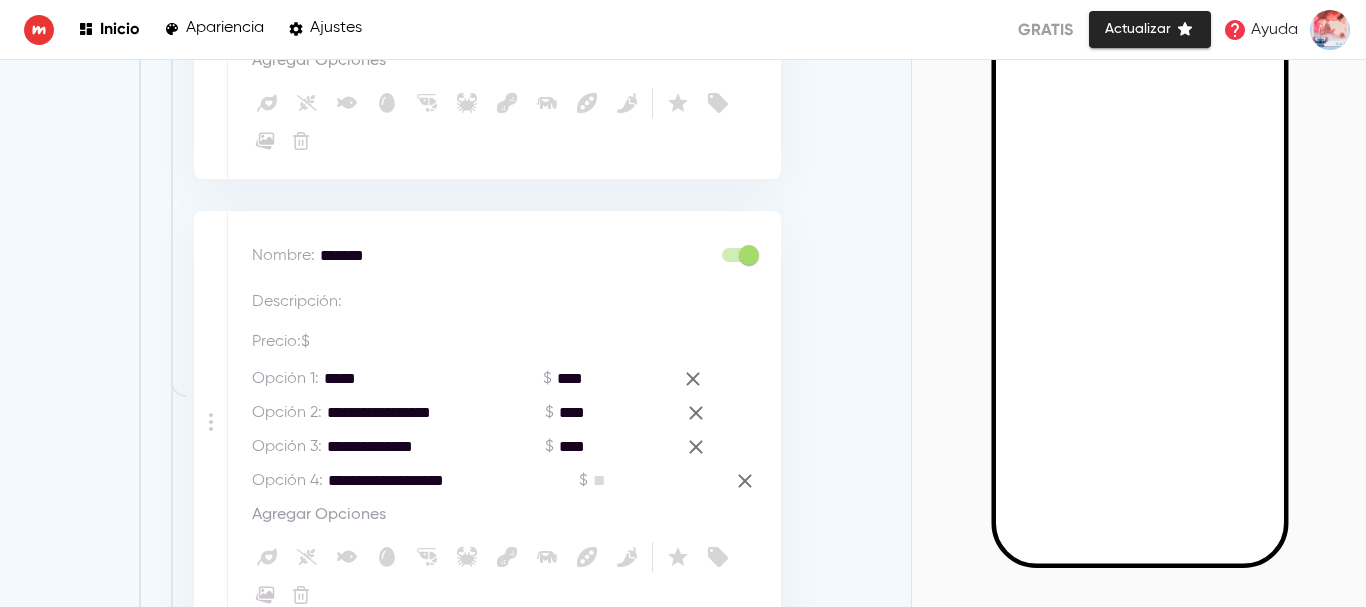 type on "**********" 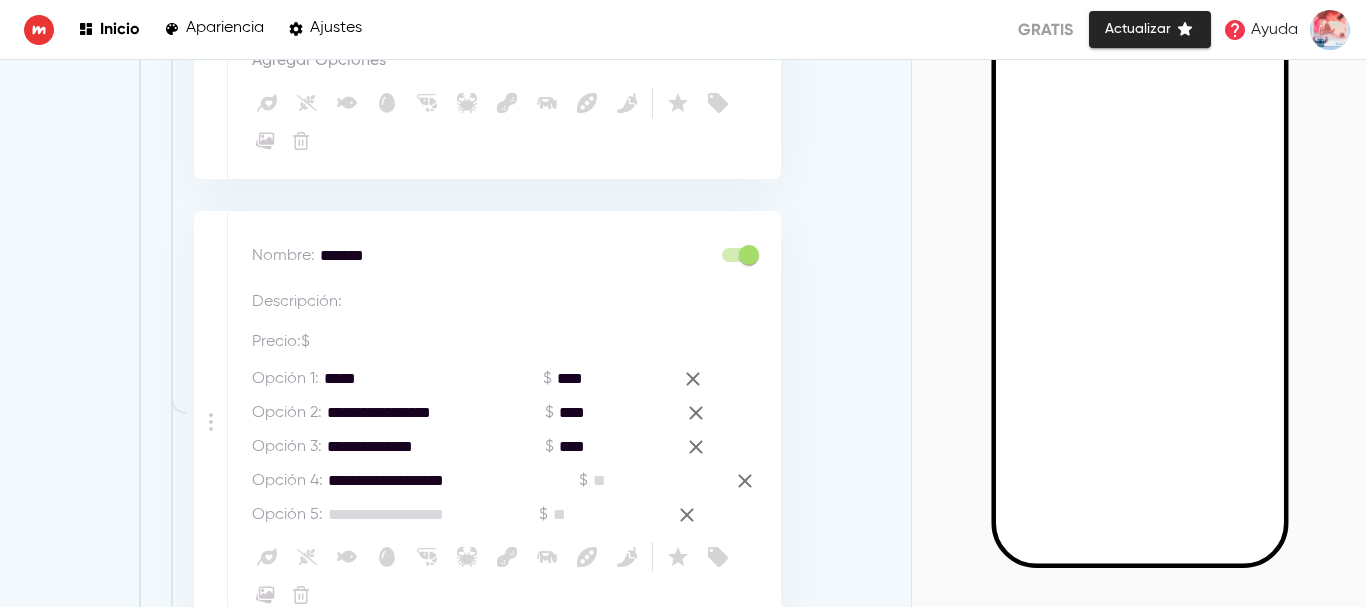 click 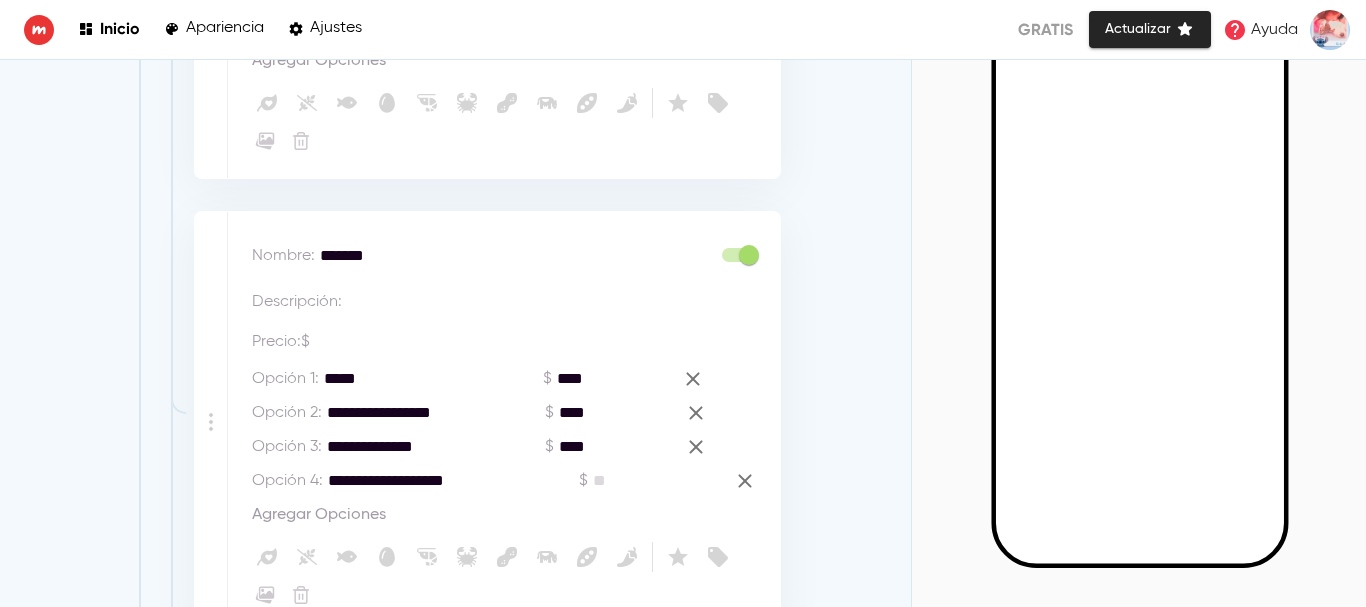 scroll, scrollTop: 198, scrollLeft: 0, axis: vertical 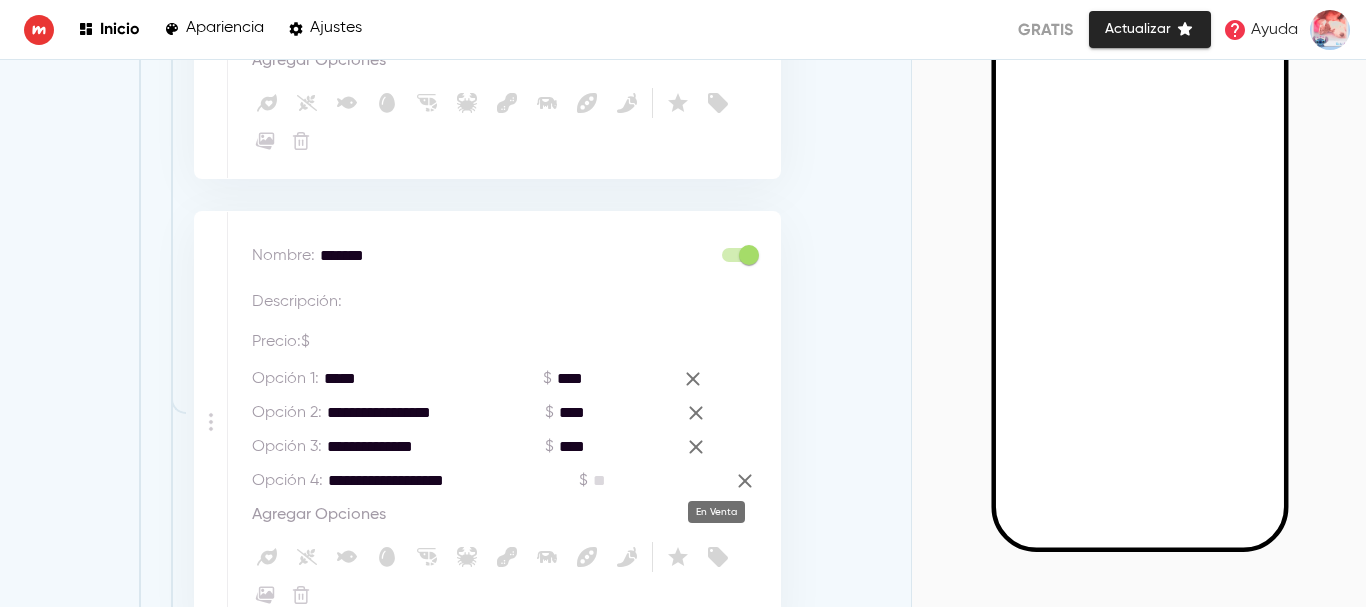 drag, startPoint x: 616, startPoint y: 494, endPoint x: 703, endPoint y: 546, distance: 101.35581 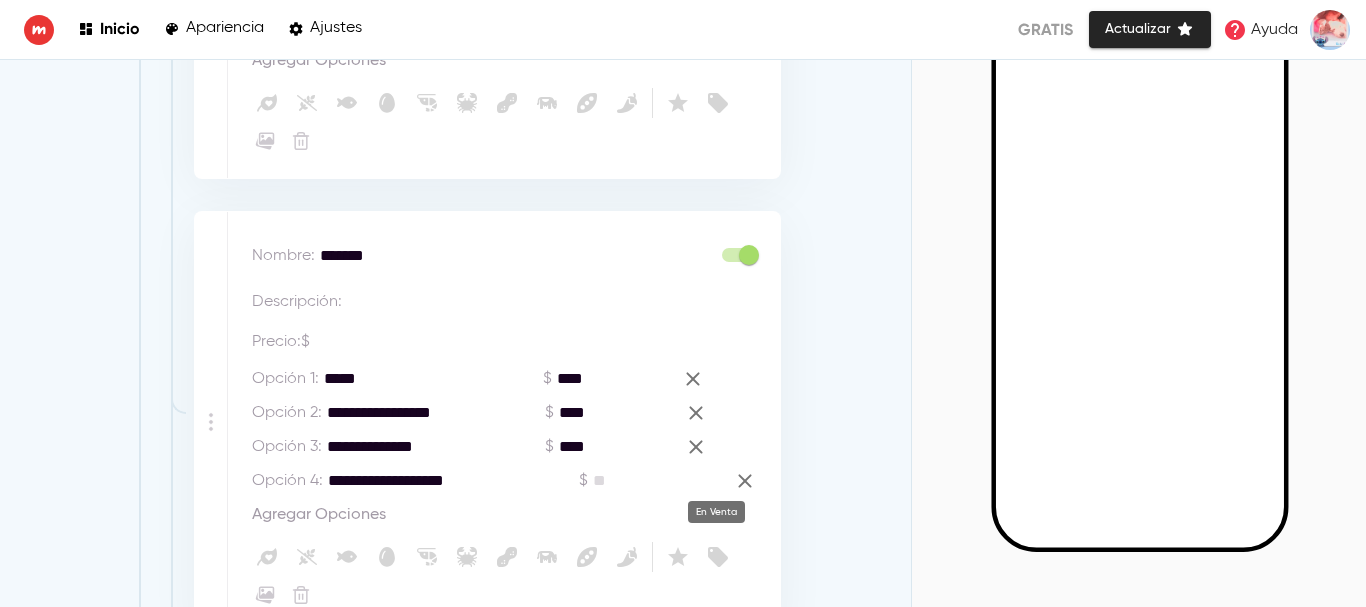 click on "**********" at bounding box center (504, 422) 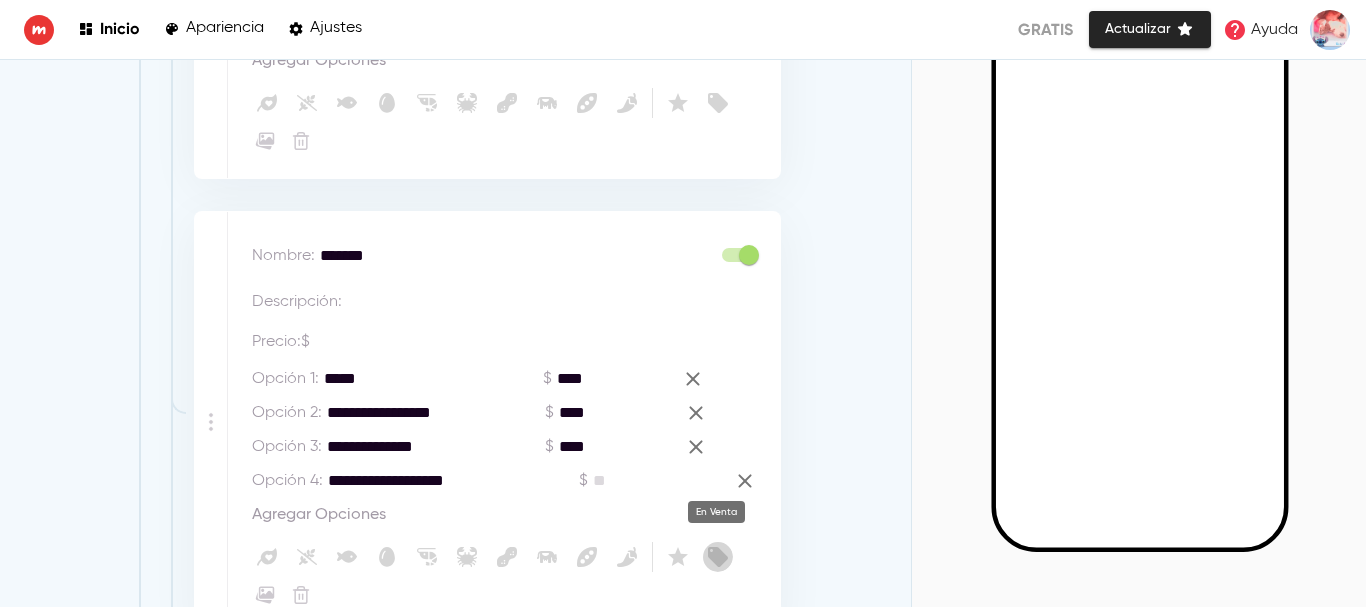 click 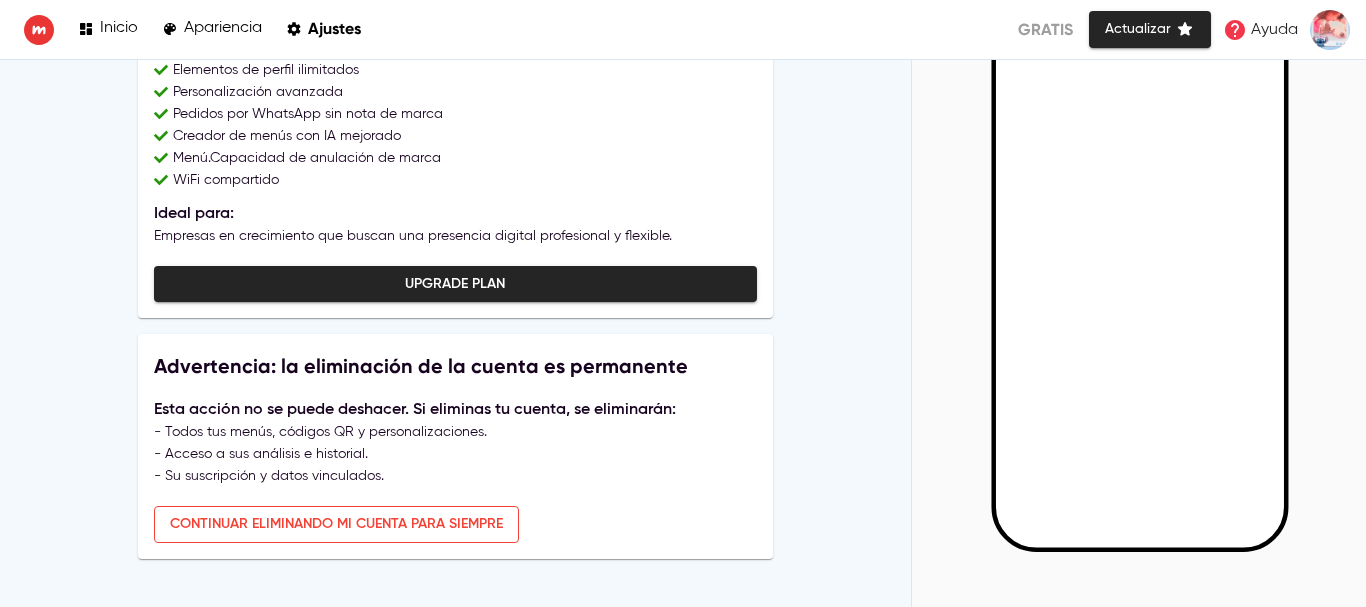 scroll, scrollTop: 369, scrollLeft: 0, axis: vertical 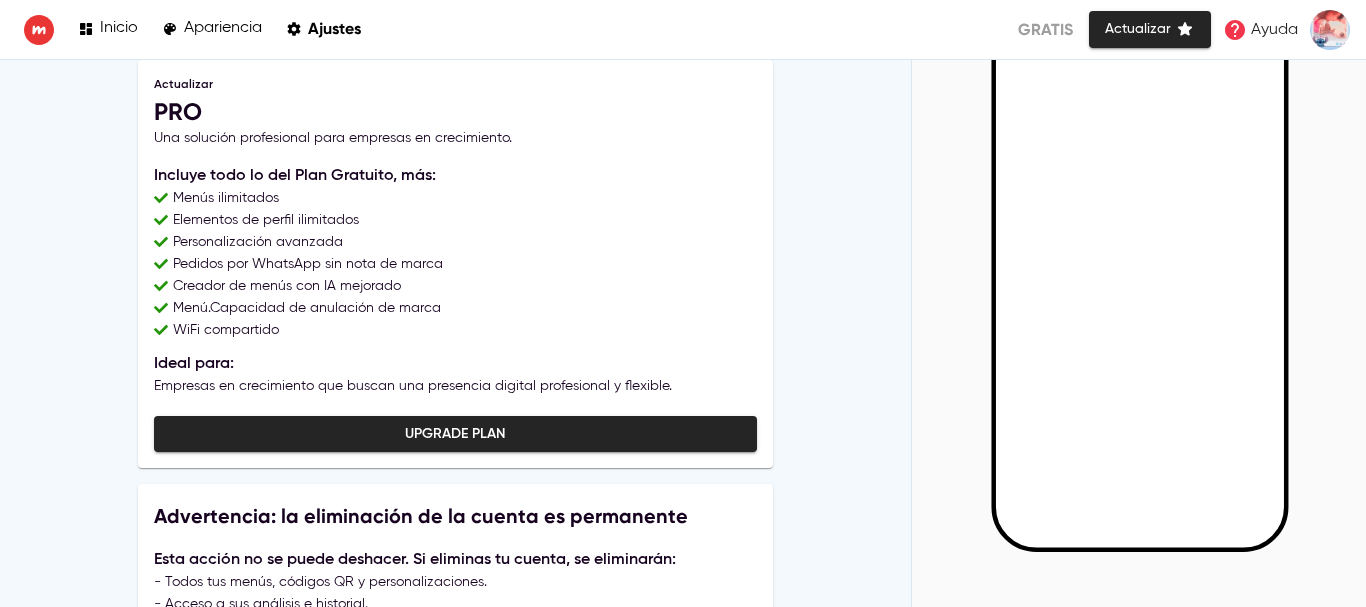 click on "Inicio" at bounding box center [108, 29] 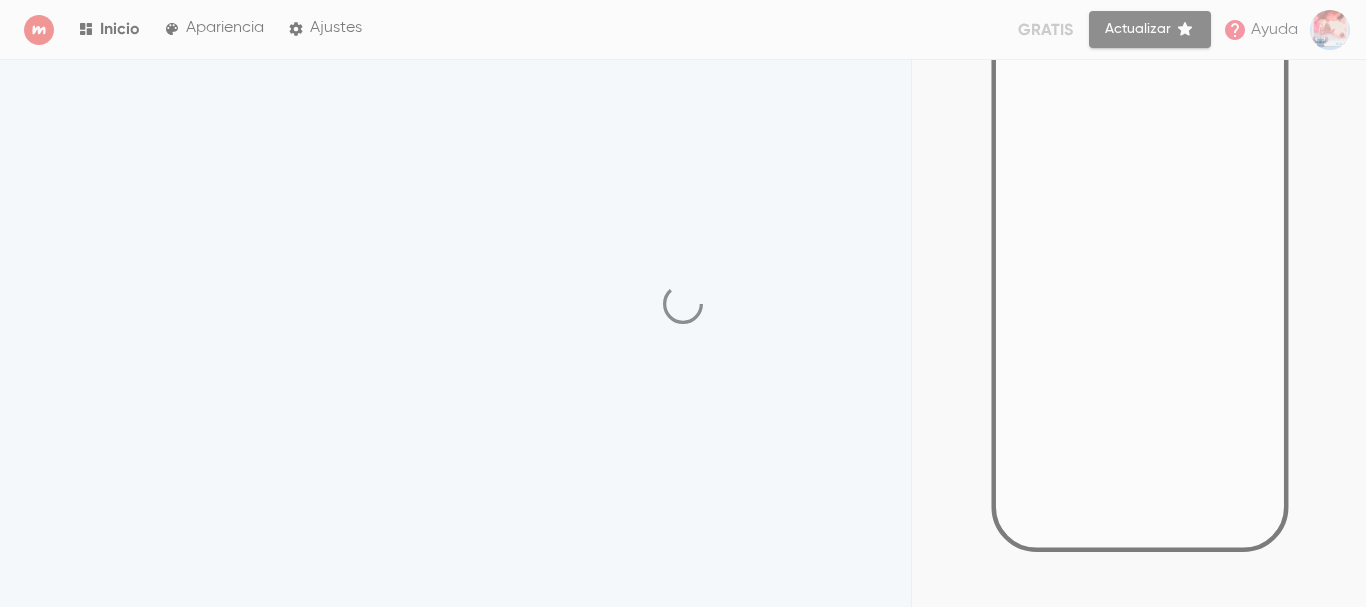 scroll, scrollTop: 0, scrollLeft: 0, axis: both 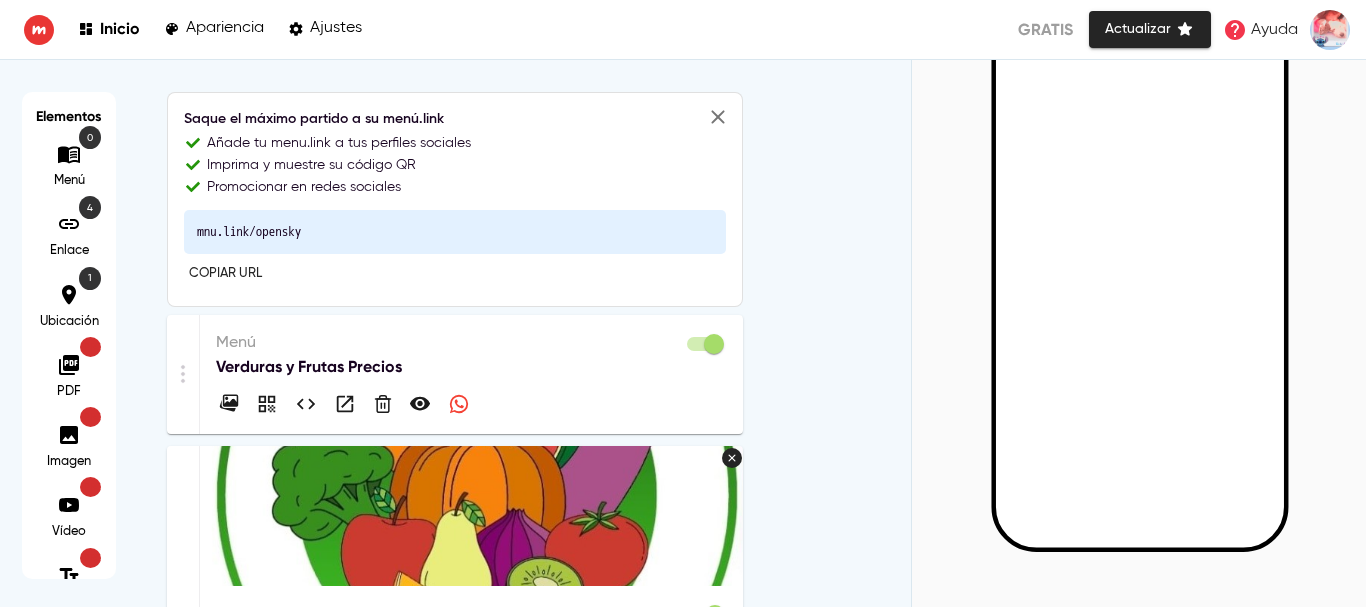 click on "Inicio" at bounding box center (120, 28) 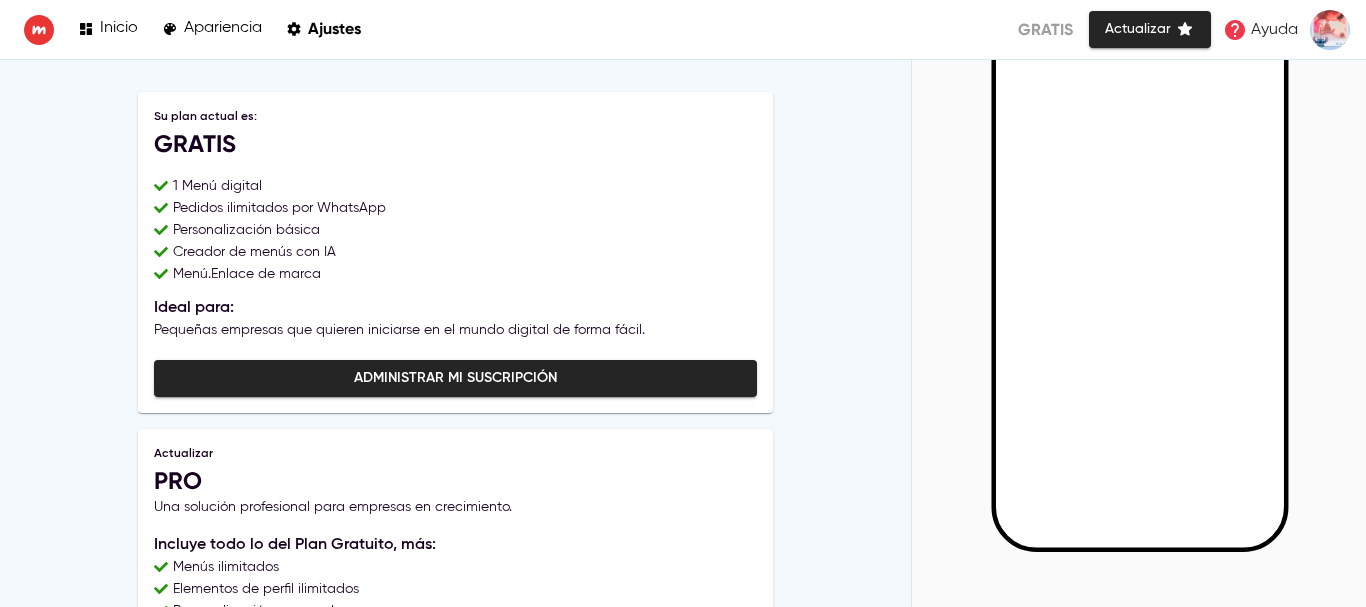 scroll, scrollTop: 147, scrollLeft: 0, axis: vertical 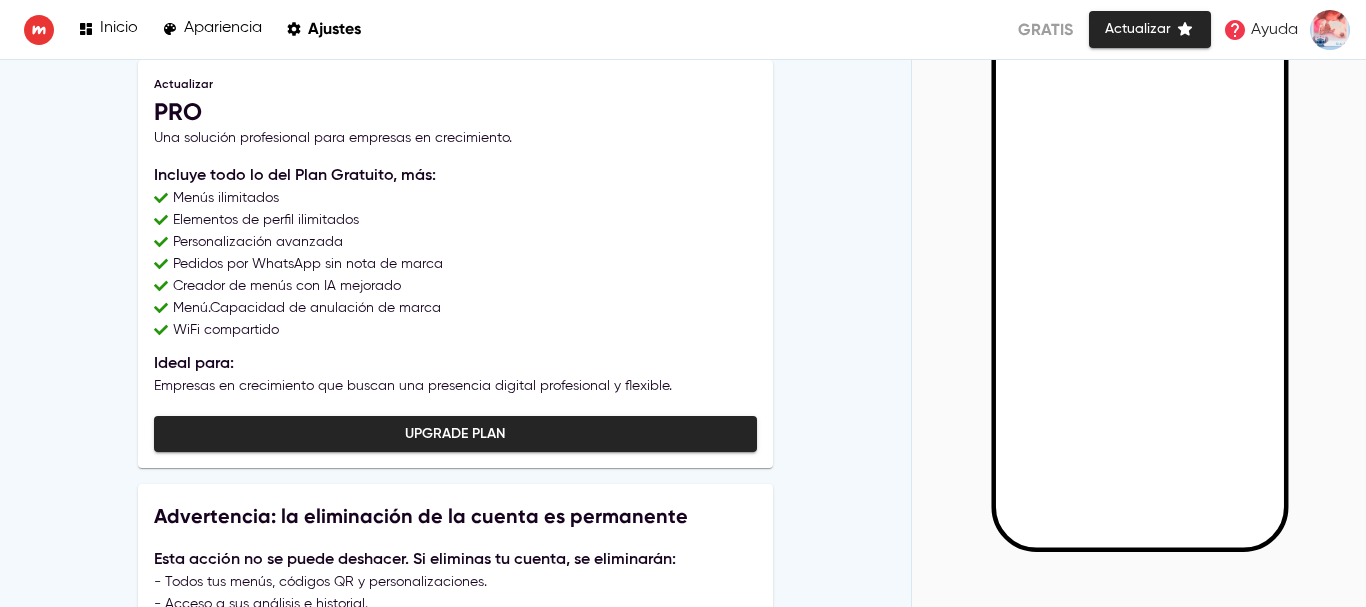 click on "Inicio" at bounding box center [119, 28] 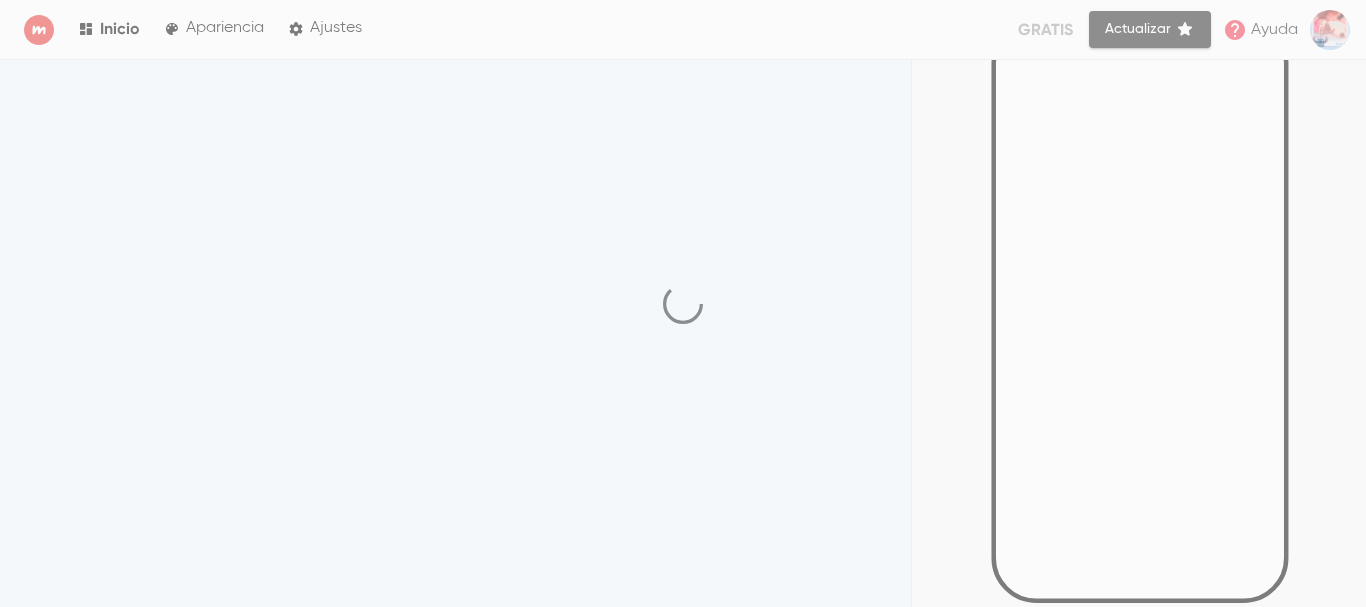 scroll, scrollTop: 0, scrollLeft: 0, axis: both 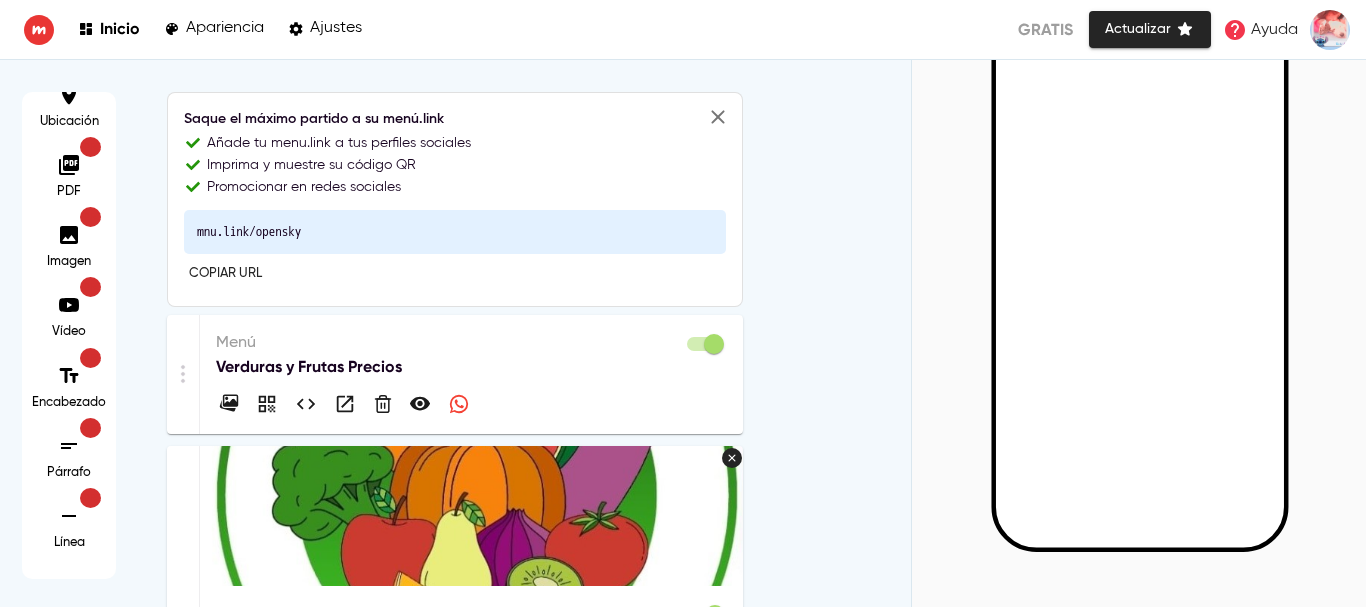 click 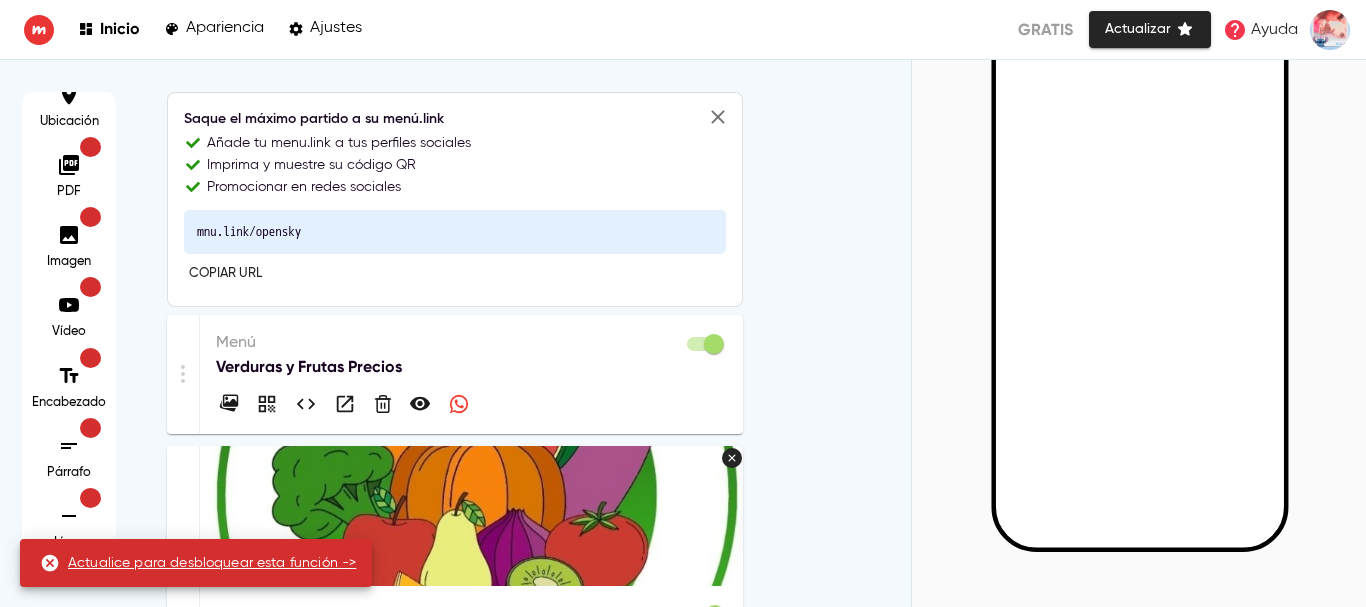 click 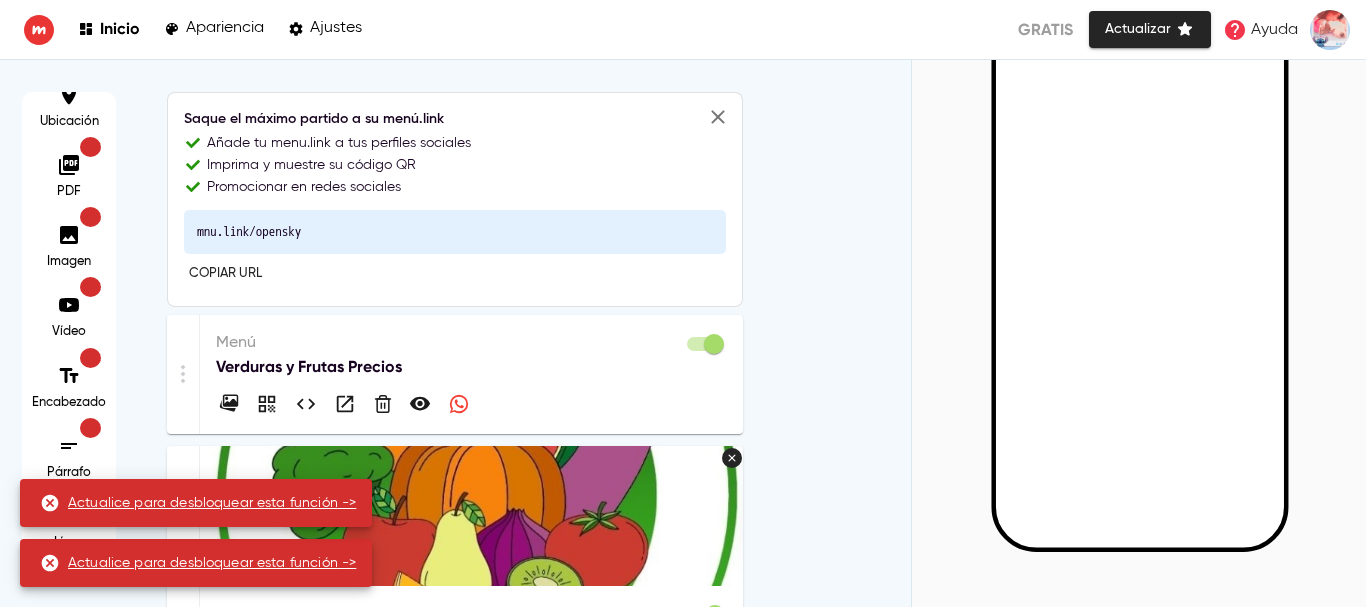 click on "Encabezado" at bounding box center (69, 403) 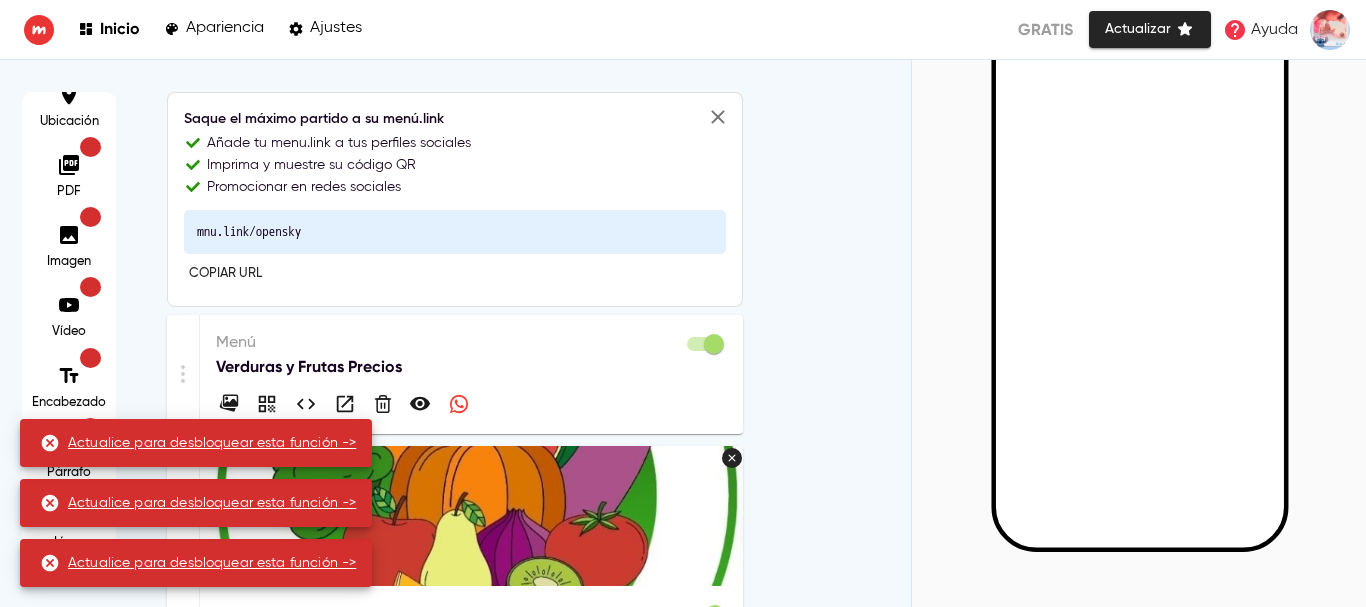 click on "Actualice para desbloquear esta función   ->" at bounding box center (212, 563) 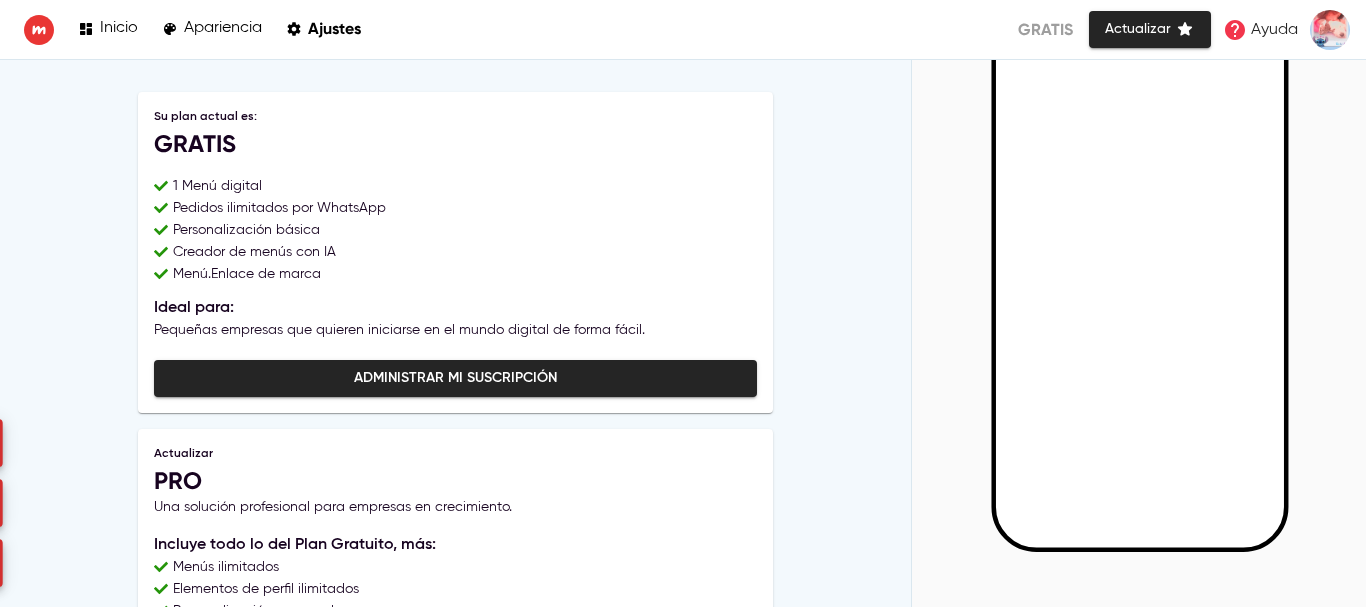 scroll, scrollTop: 147, scrollLeft: 0, axis: vertical 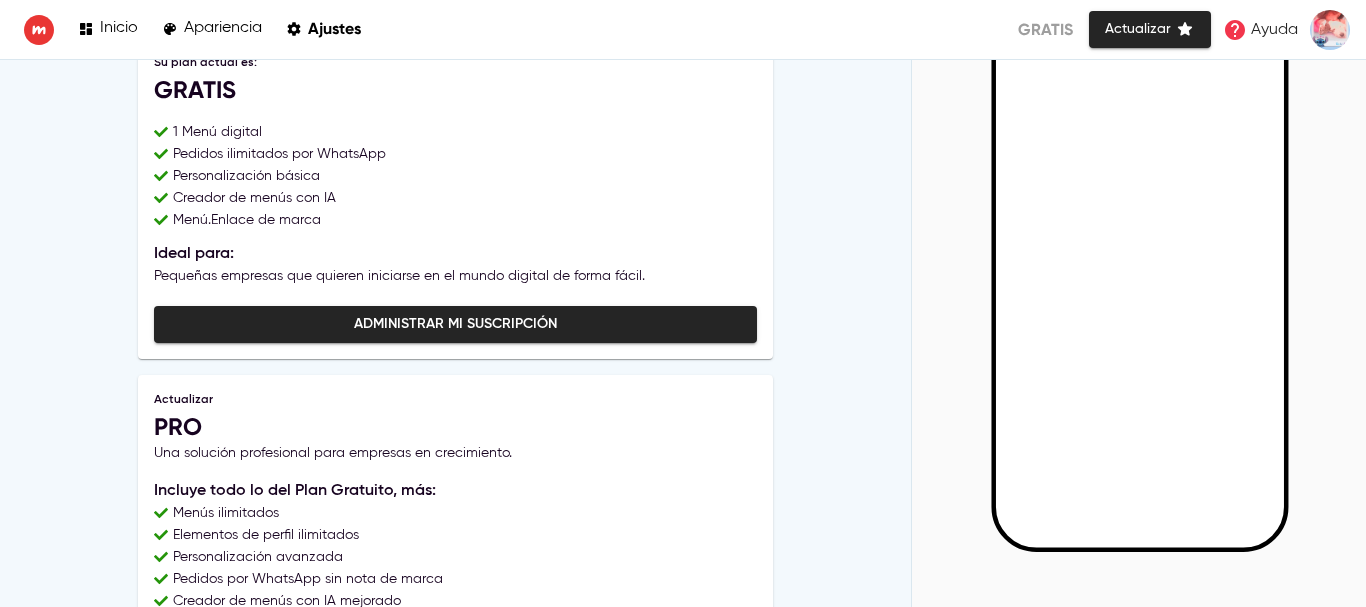 click on "Inicio Apariencia Ajustes Gratis Actualizar   Ayuda Su plan actual es: Gratis 1 Menú digital Pedidos ilimitados por WhatsApp Personalización básica Creador de menús con IA Menú.Enlace de marca Ideal para: Pequeñas empresas que quieren iniciarse en el mundo digital de forma fácil. Administrar mi suscripción Actualizar Pro Una solución profesional para empresas en crecimiento. Incluye todo lo del Plan Gratuito, más: Menús ilimitados Elementos de perfil ilimitados Personalización avanzada Pedidos por WhatsApp sin nota de marca Creador de menús con IA mejorado Menú.Capacidad de anulación de marca WiFi compartido Ideal para: Empresas en crecimiento que buscan una presencia digital profesional y flexible. Upgrade Plan Advertencia: la eliminación de la cuenta es permanente Esta acción no se puede deshacer. Si eliminas tu cuenta, se eliminarán: - Todos tus menús, códigos QR y personalizaciones. - Acceso a sus análisis e historial. - Su suscripción y datos vinculados. Vista previa   ->   ->   ->" at bounding box center [683, 303] 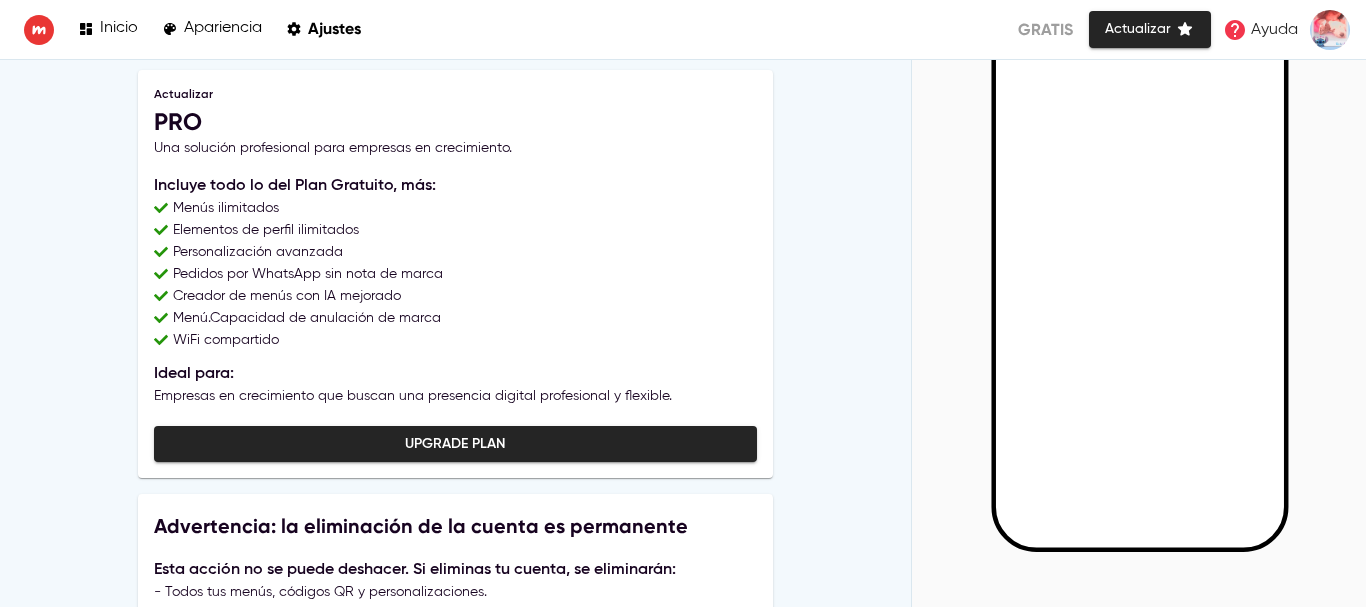 scroll, scrollTop: 369, scrollLeft: 0, axis: vertical 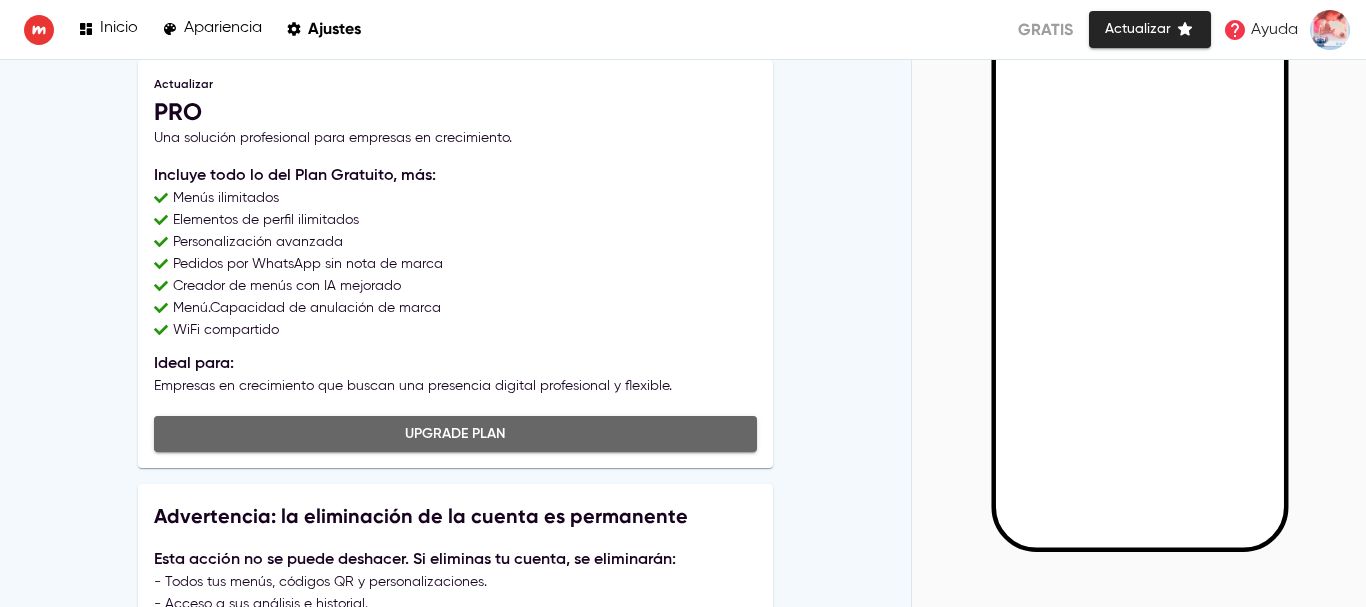 click on "Upgrade Plan" at bounding box center [455, 434] 